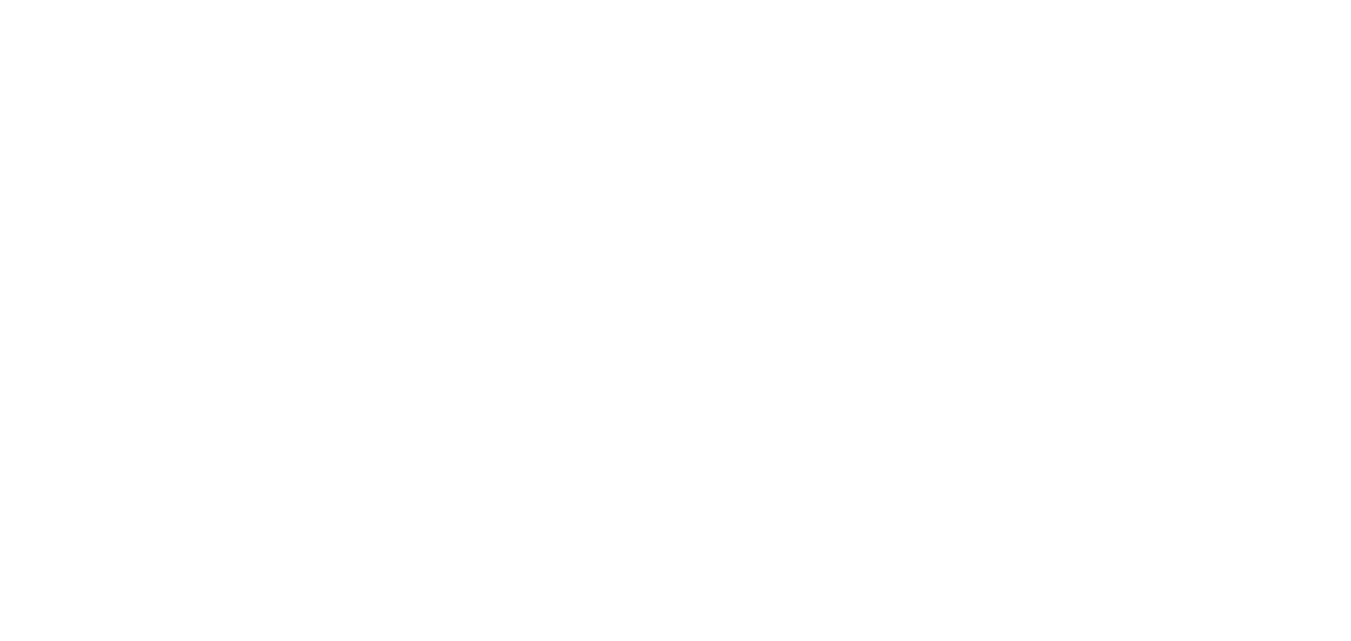scroll, scrollTop: 0, scrollLeft: 0, axis: both 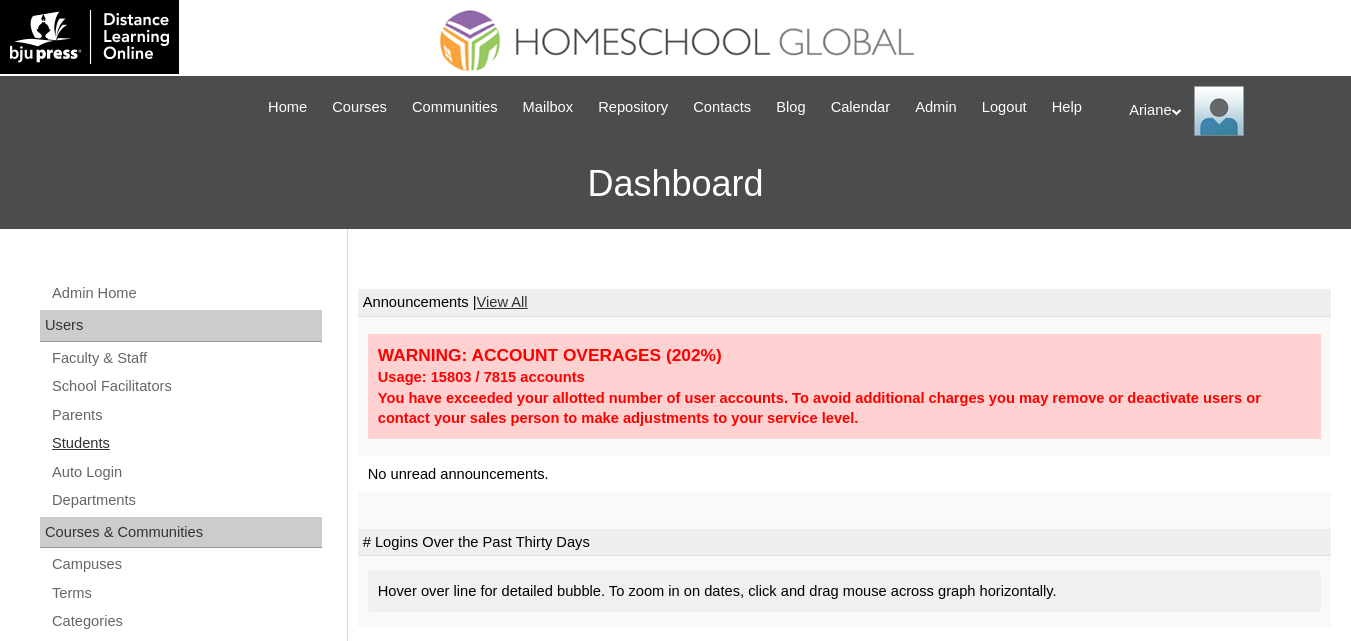 click on "Students" at bounding box center [186, 443] 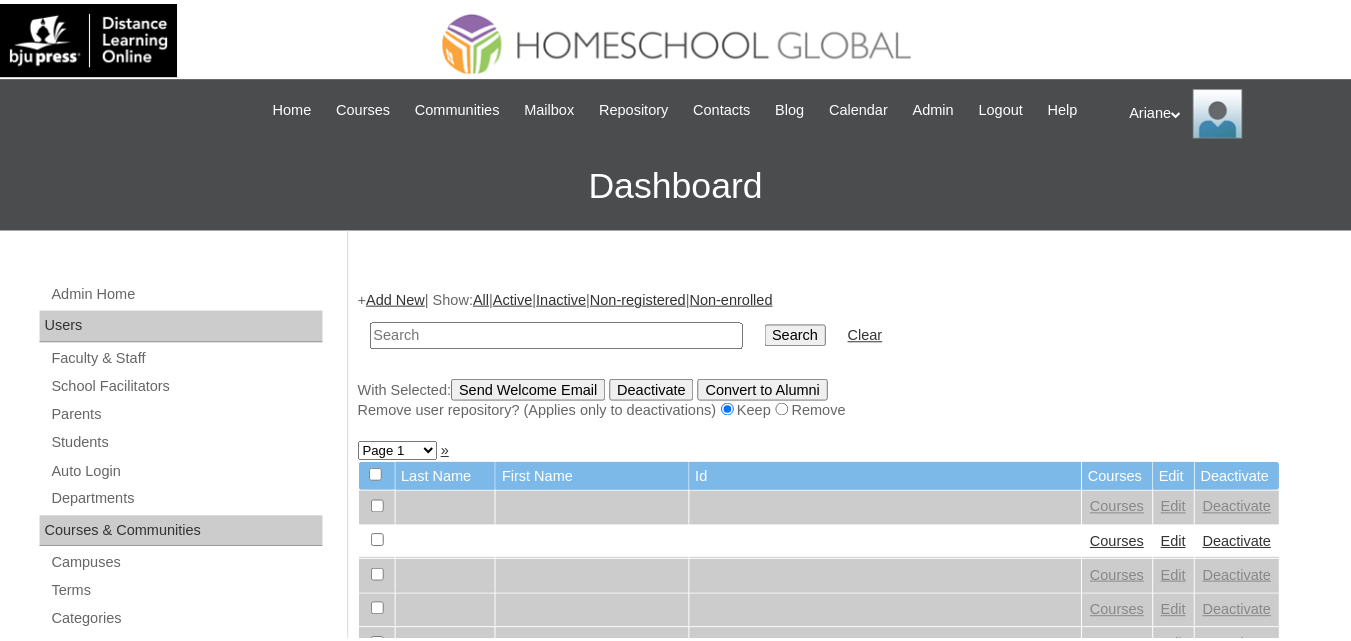 scroll, scrollTop: 0, scrollLeft: 0, axis: both 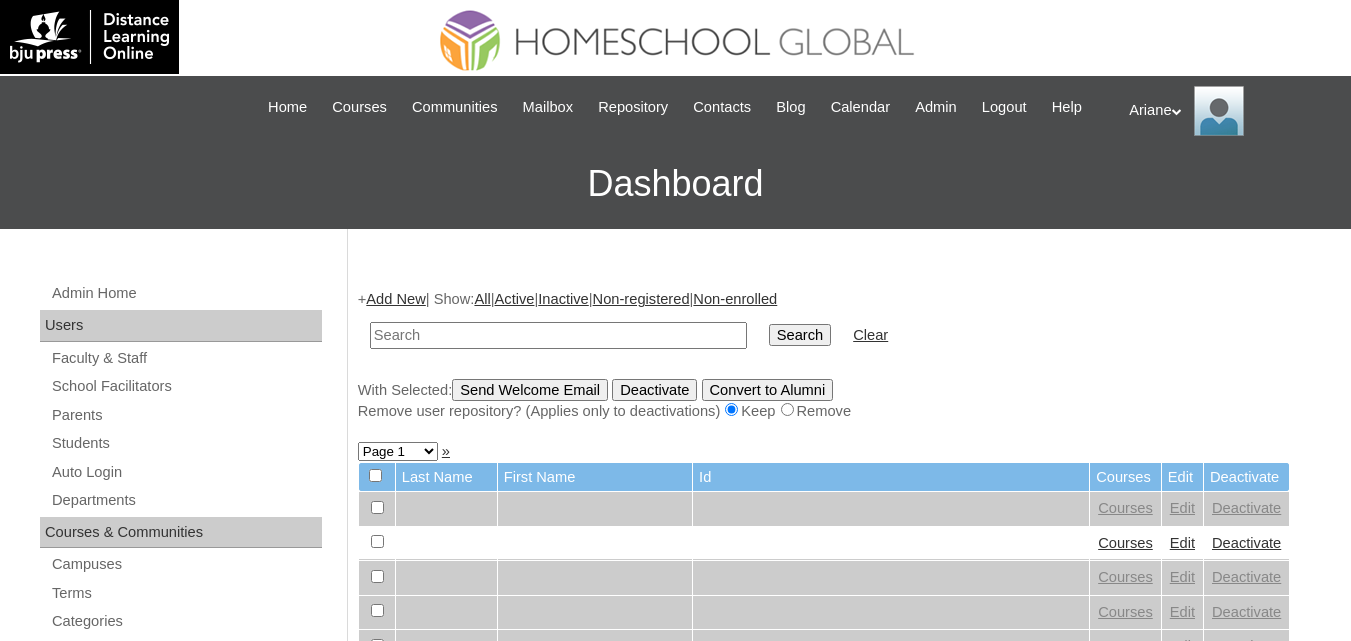 click at bounding box center [558, 335] 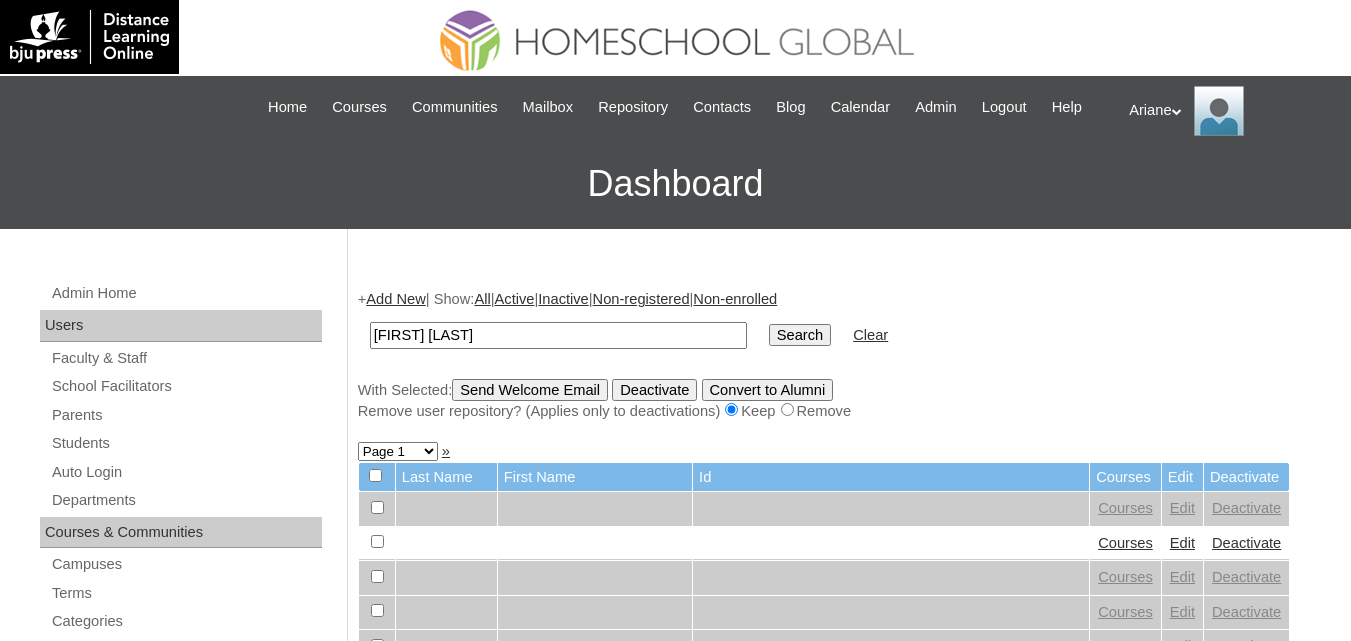 type on "Pejo Alfonso" 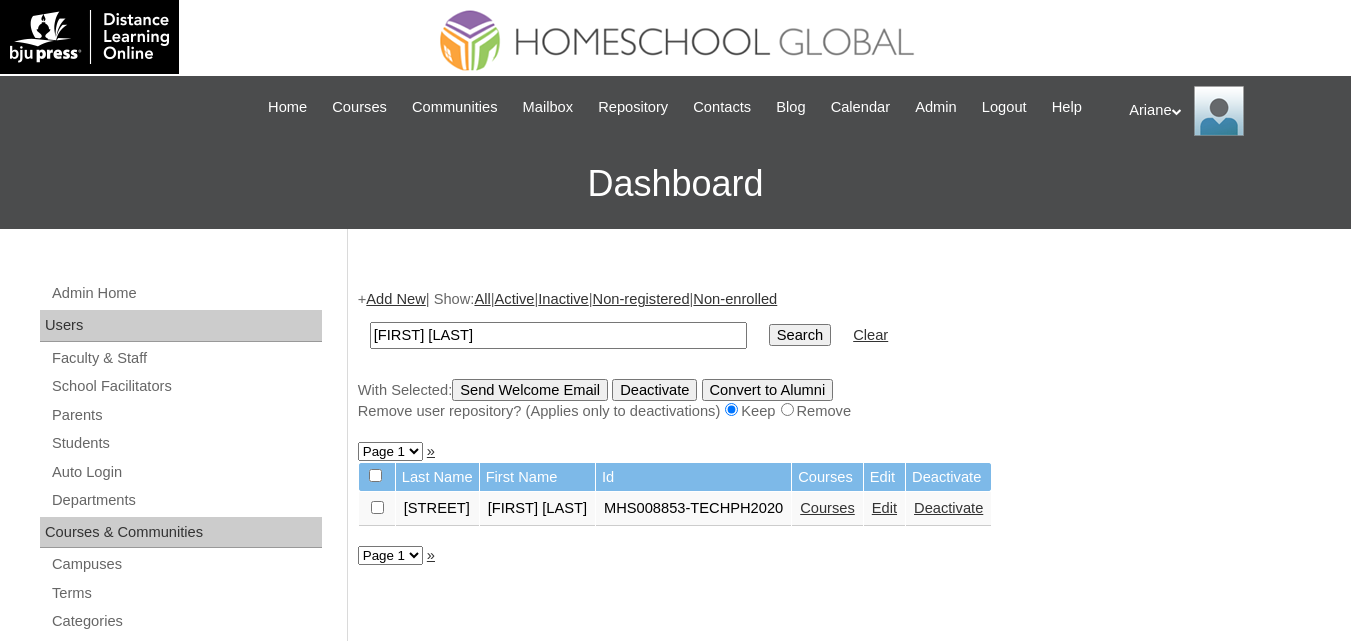 scroll, scrollTop: 0, scrollLeft: 0, axis: both 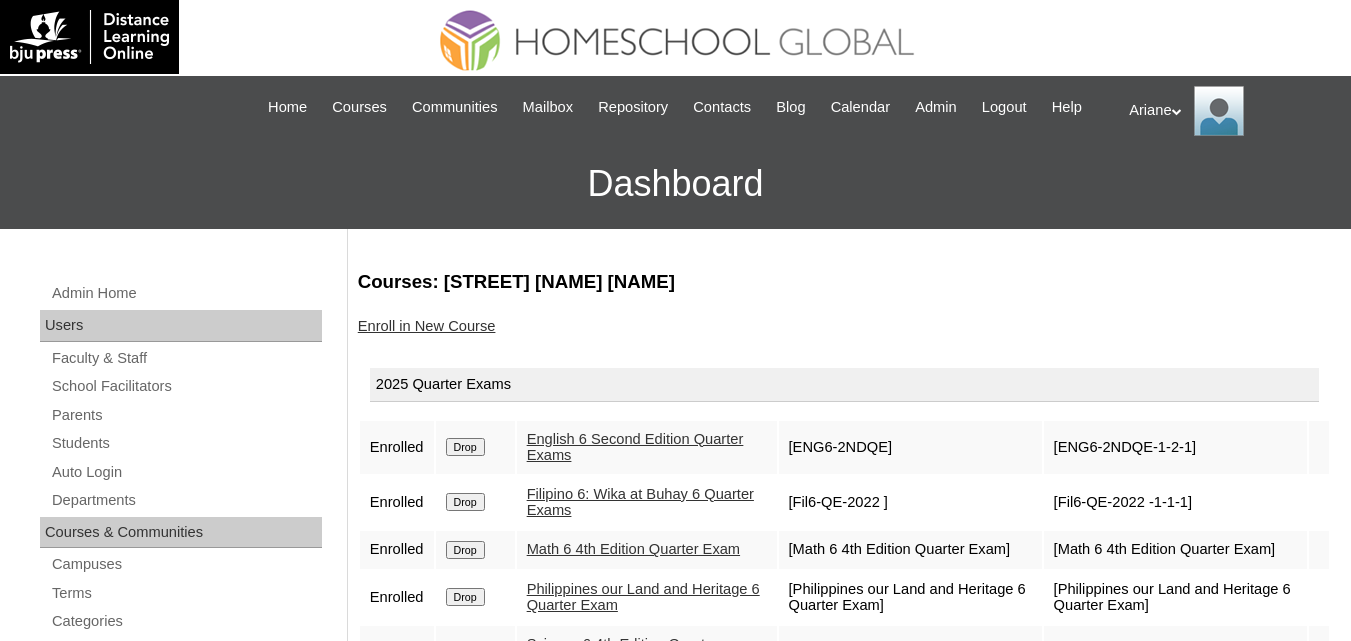 click on "Enroll in New Course" at bounding box center [427, 326] 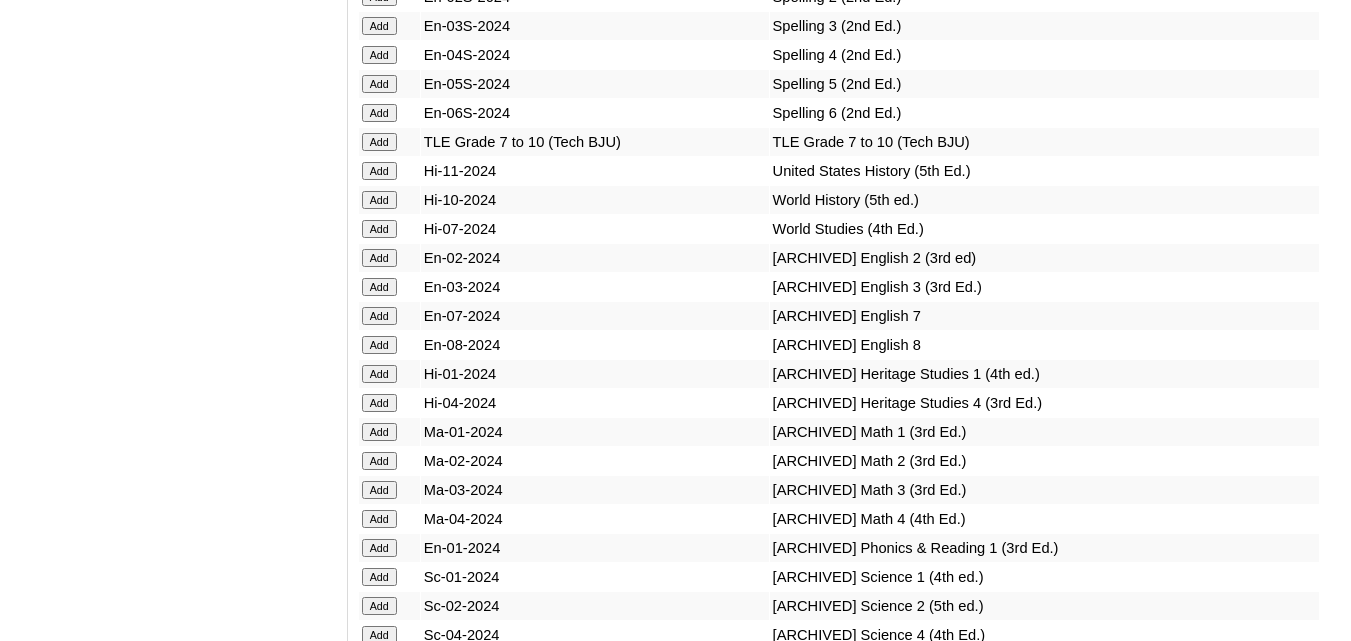 scroll, scrollTop: 7900, scrollLeft: 0, axis: vertical 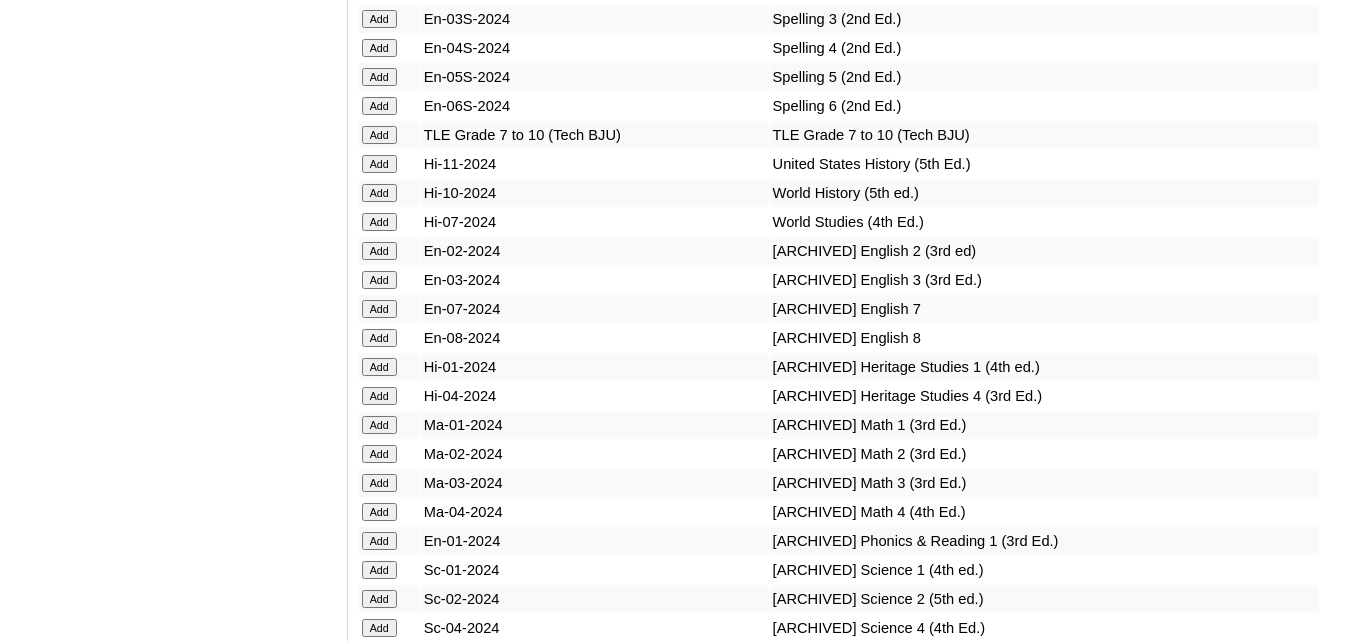click on "Add" at bounding box center (379, -7524) 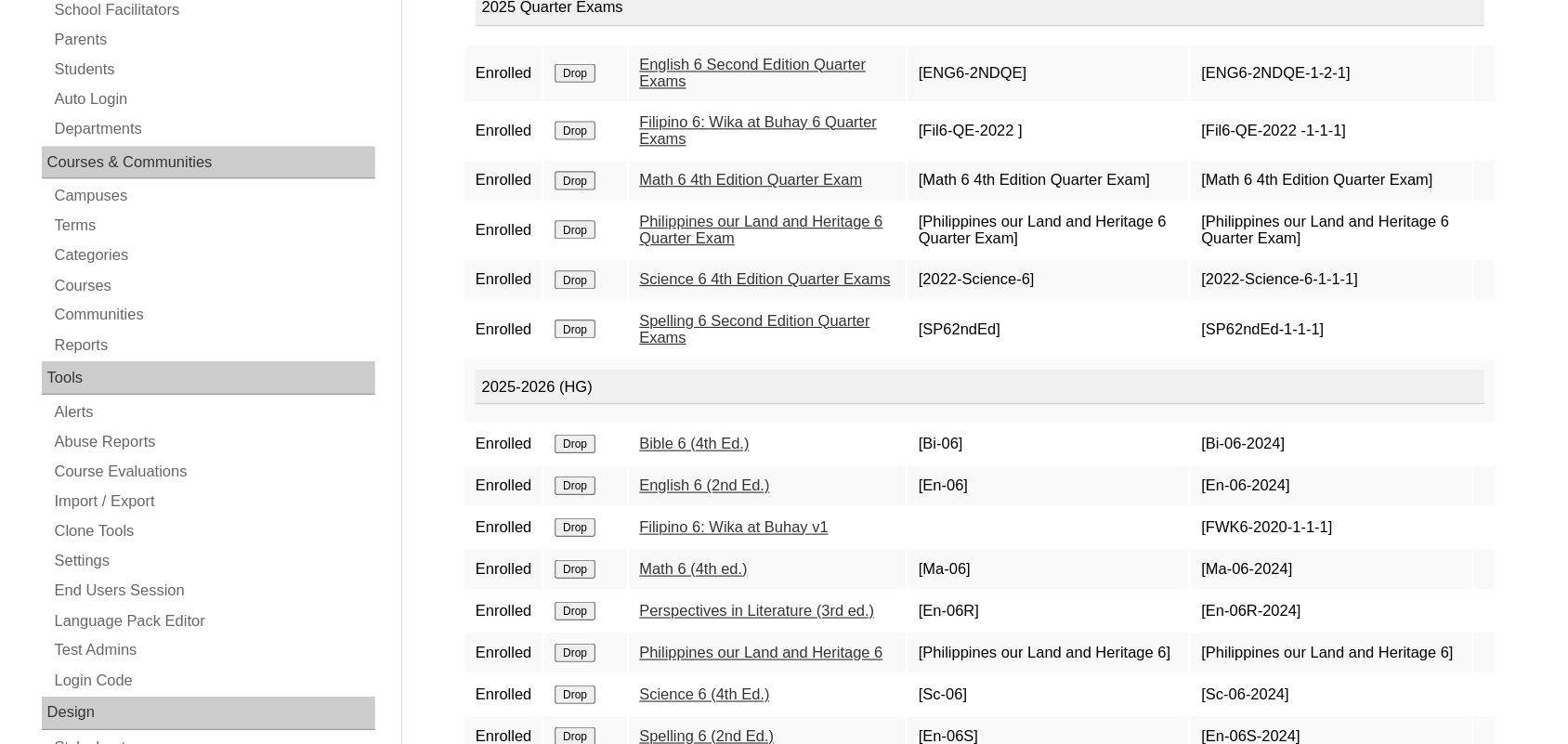 scroll, scrollTop: 350, scrollLeft: 0, axis: vertical 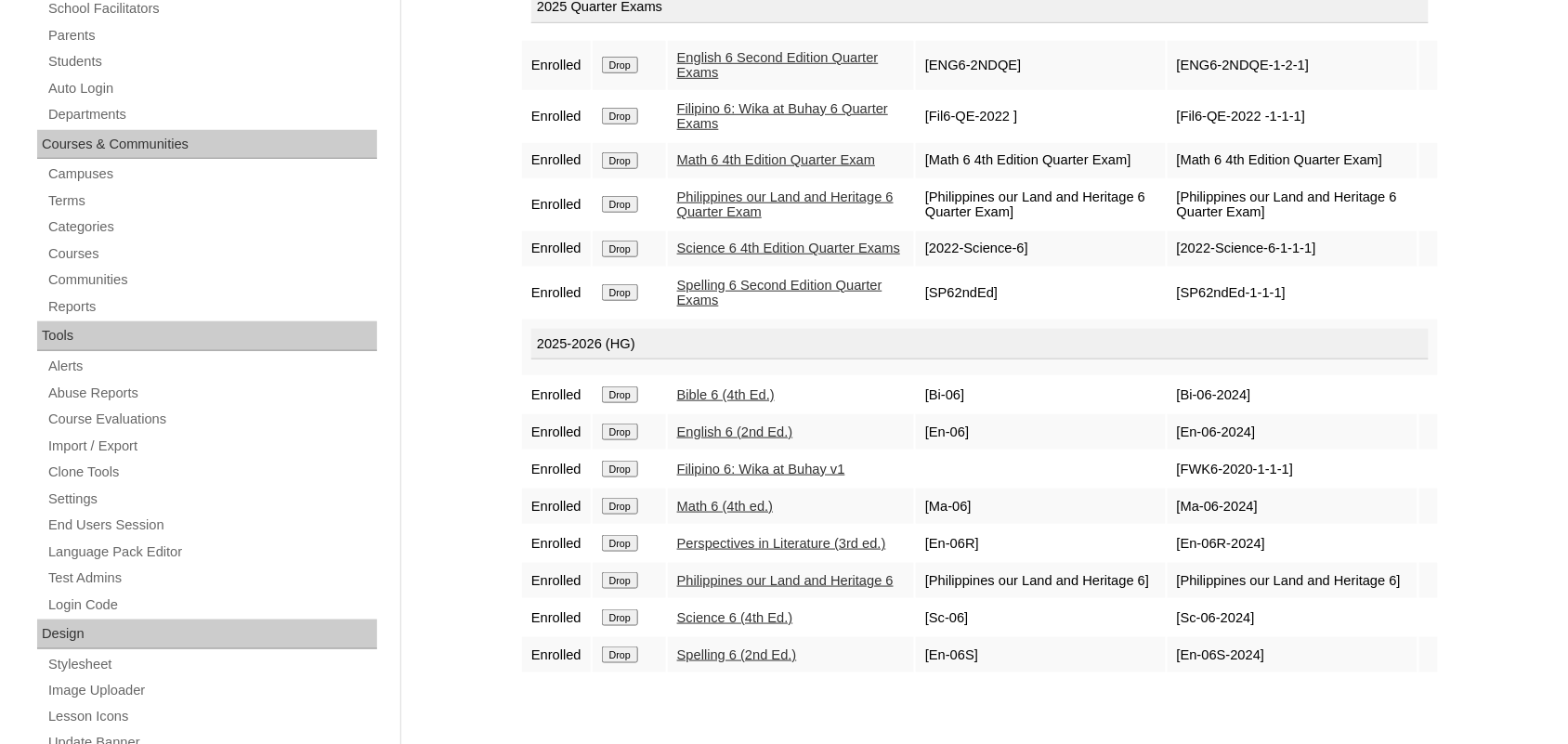 drag, startPoint x: 1199, startPoint y: 2, endPoint x: 621, endPoint y: 709, distance: 913.1993 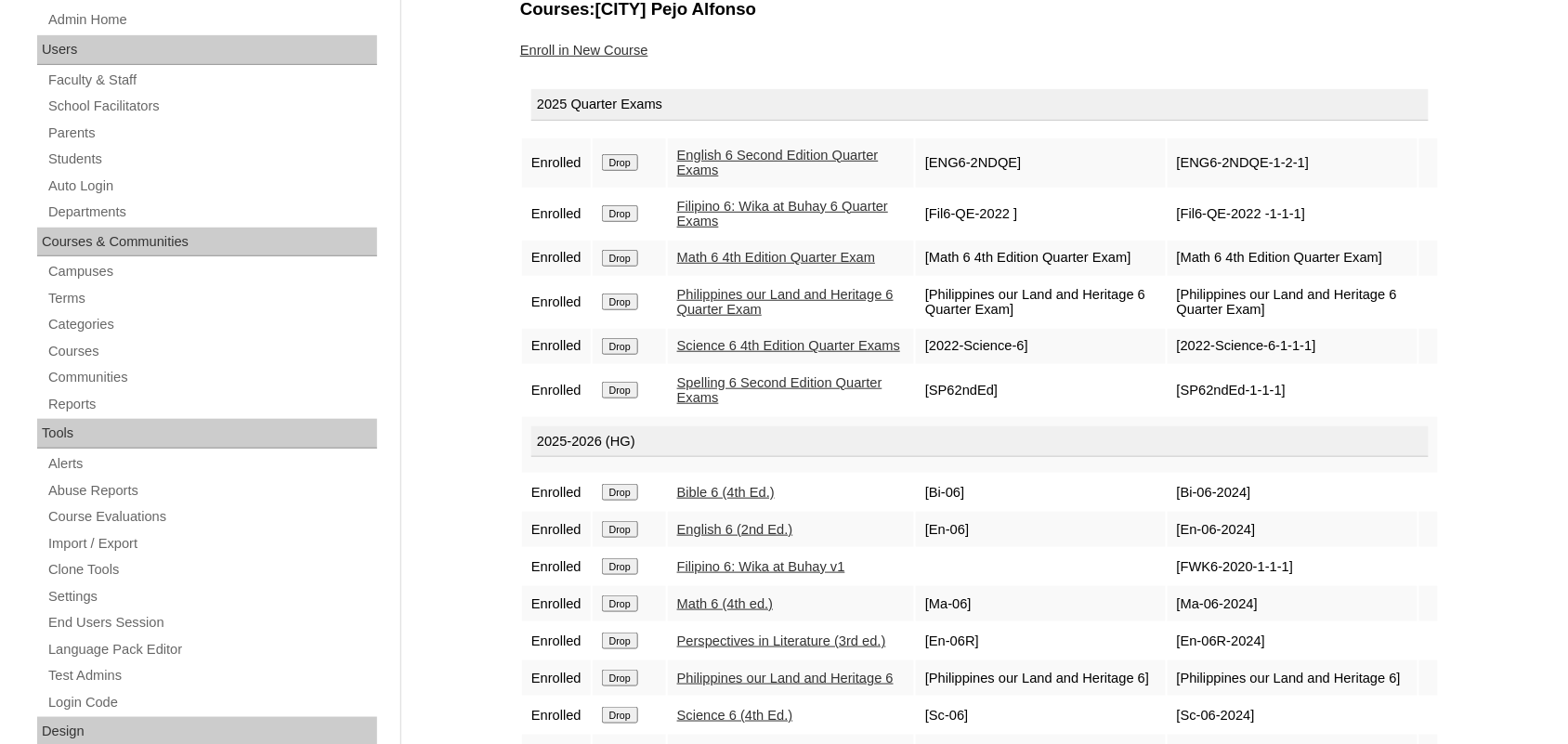 scroll, scrollTop: 251, scrollLeft: 0, axis: vertical 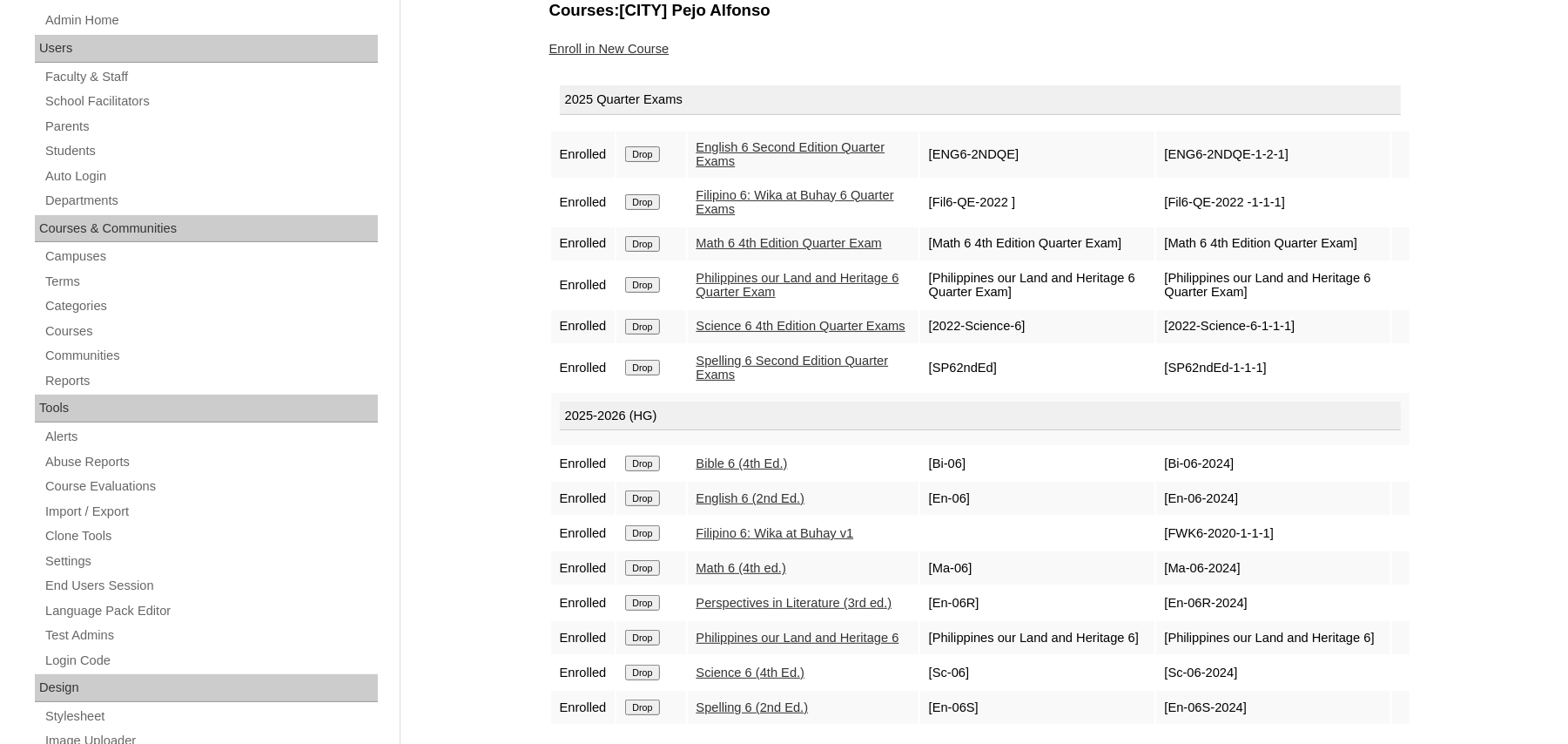drag, startPoint x: 1458, startPoint y: 0, endPoint x: 468, endPoint y: 363, distance: 1054.452 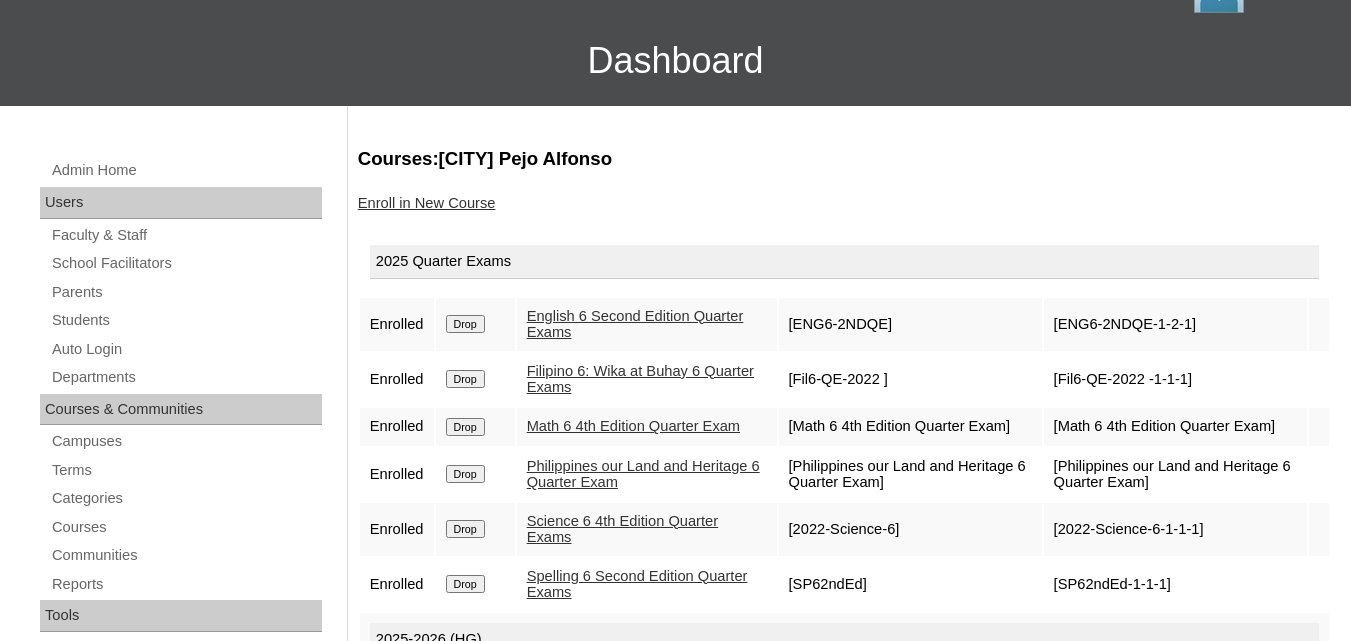 scroll, scrollTop: 0, scrollLeft: 0, axis: both 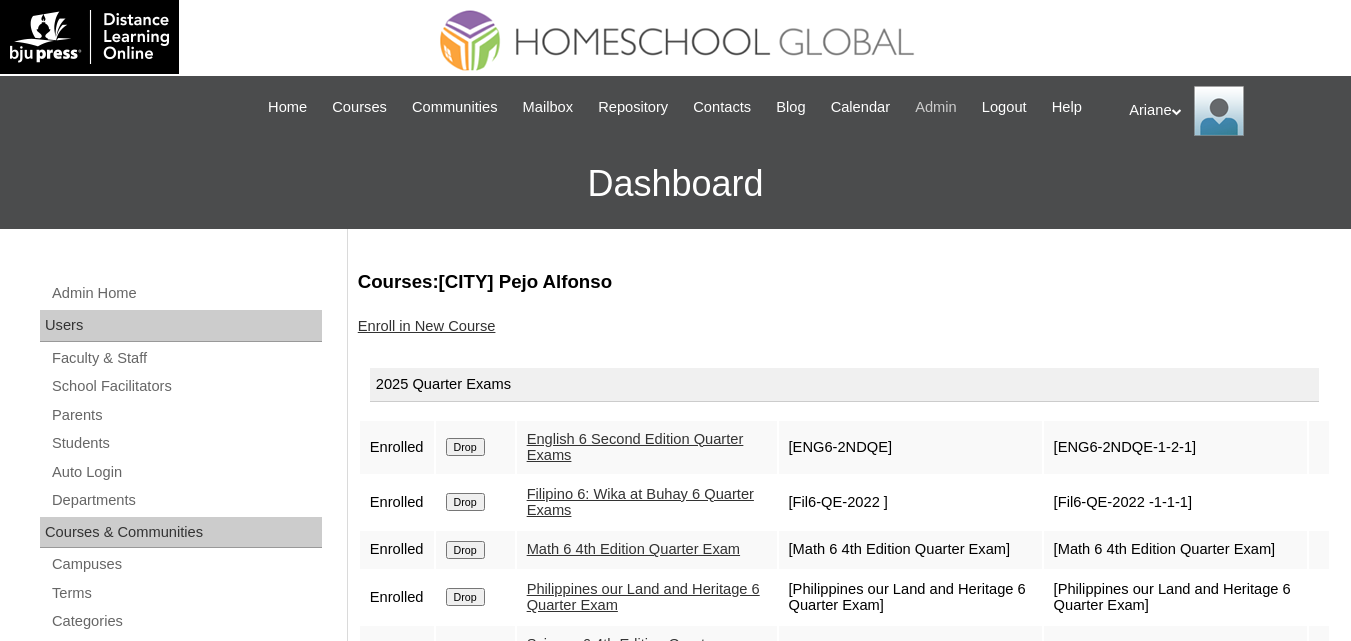 click on "Admin" at bounding box center (936, 107) 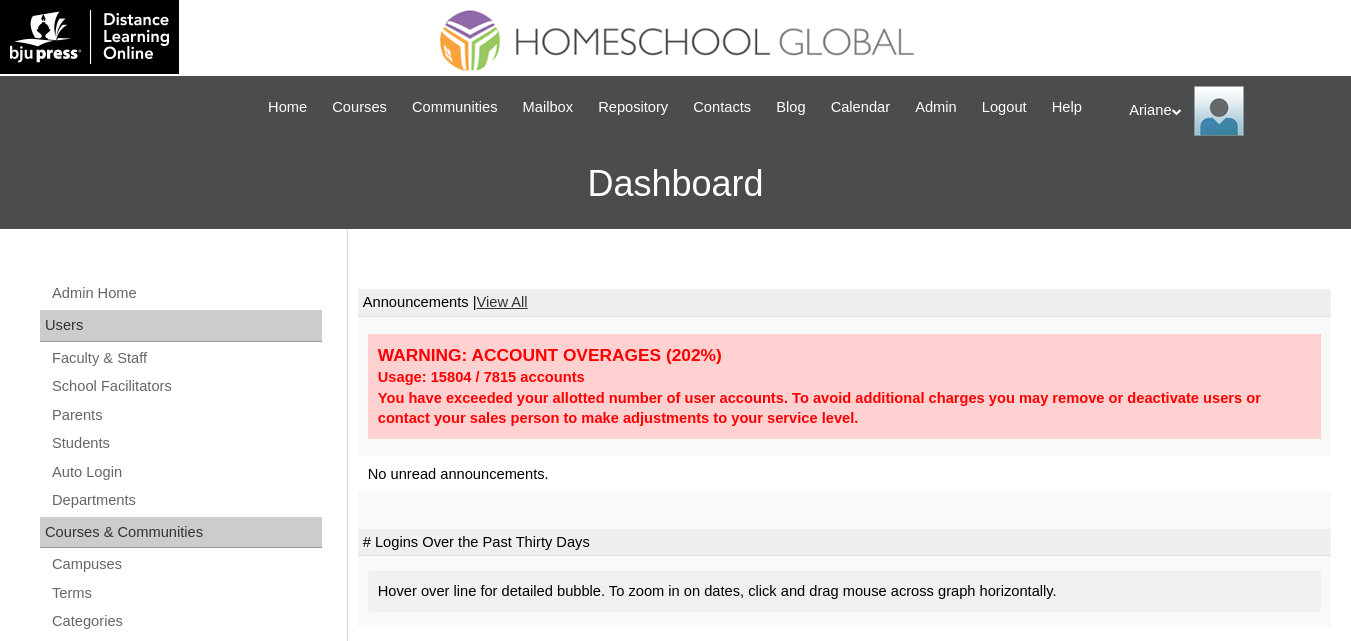 scroll, scrollTop: 0, scrollLeft: 0, axis: both 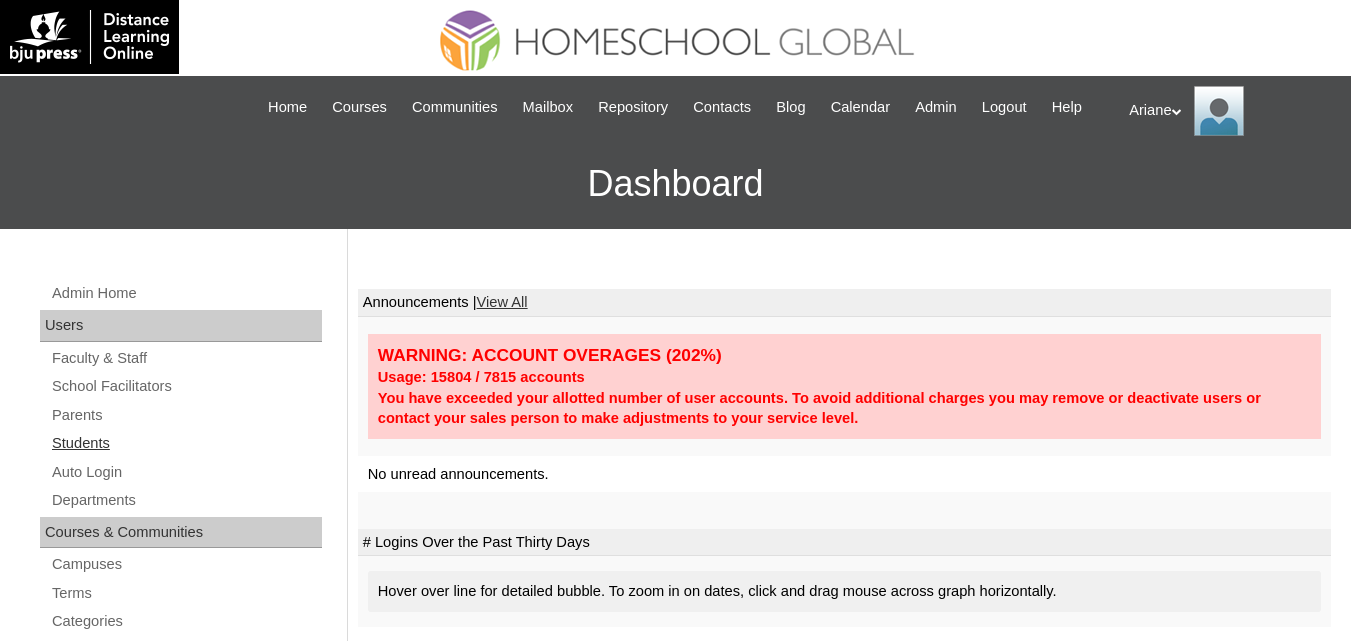click on "Students" at bounding box center [186, 443] 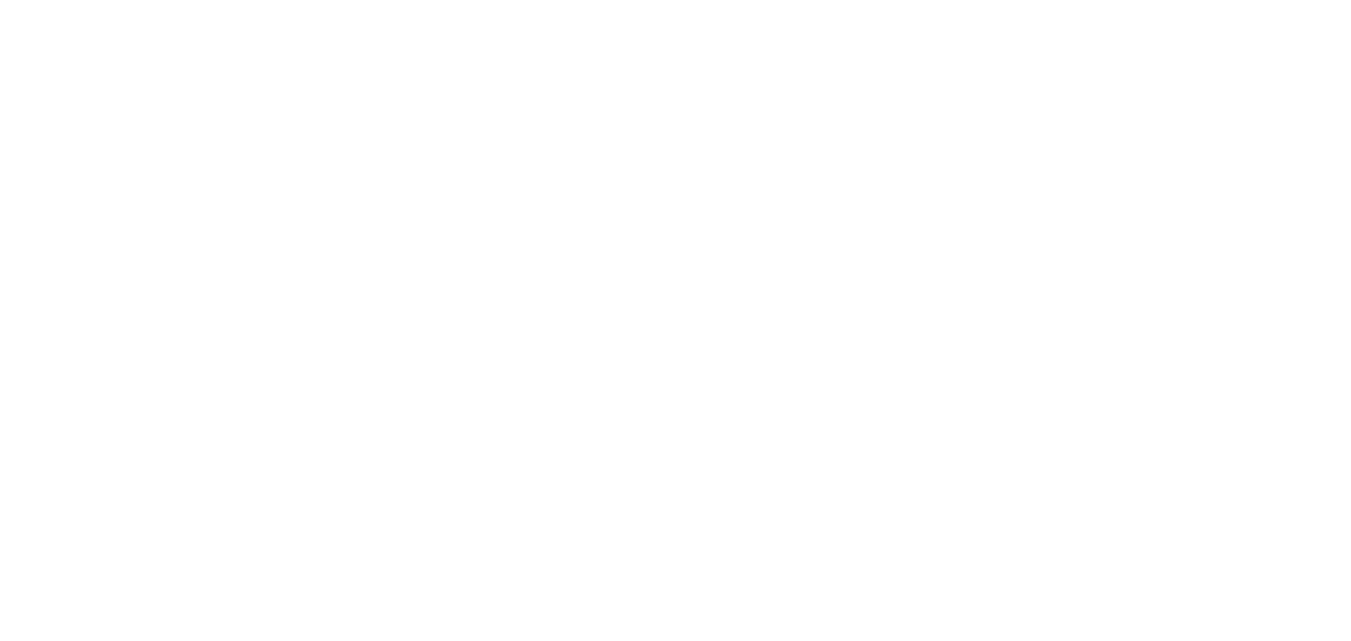 scroll, scrollTop: 0, scrollLeft: 0, axis: both 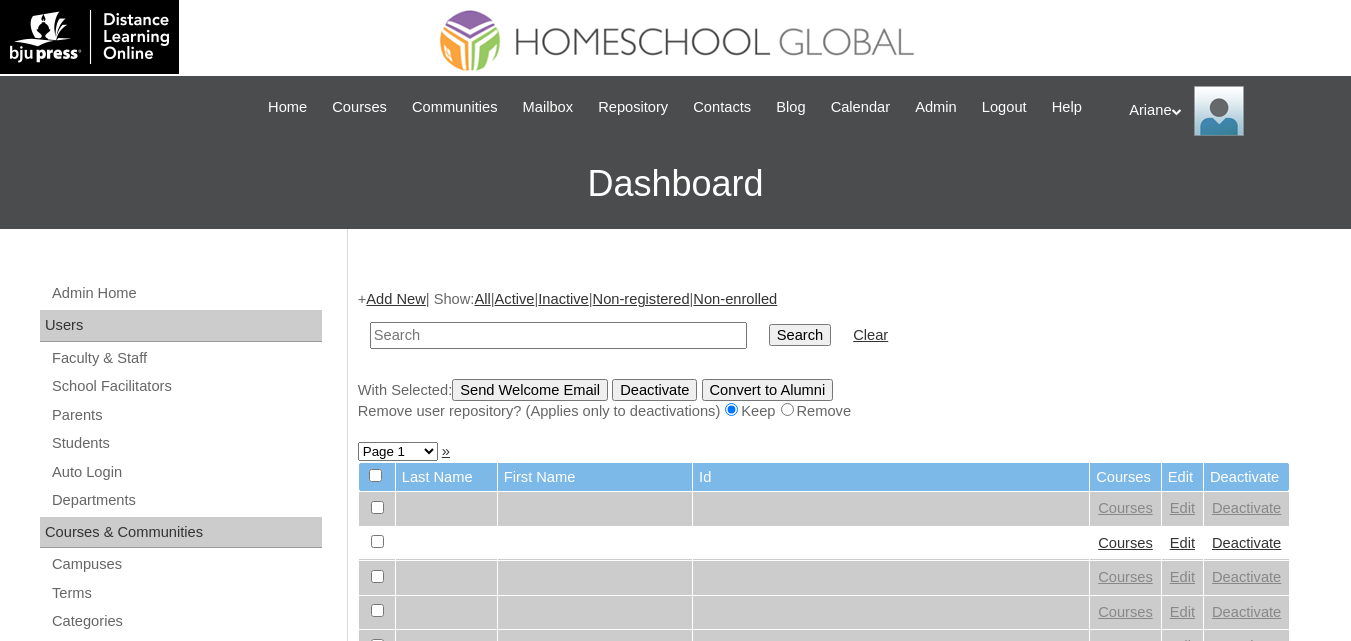 paste on "[FIRST]" 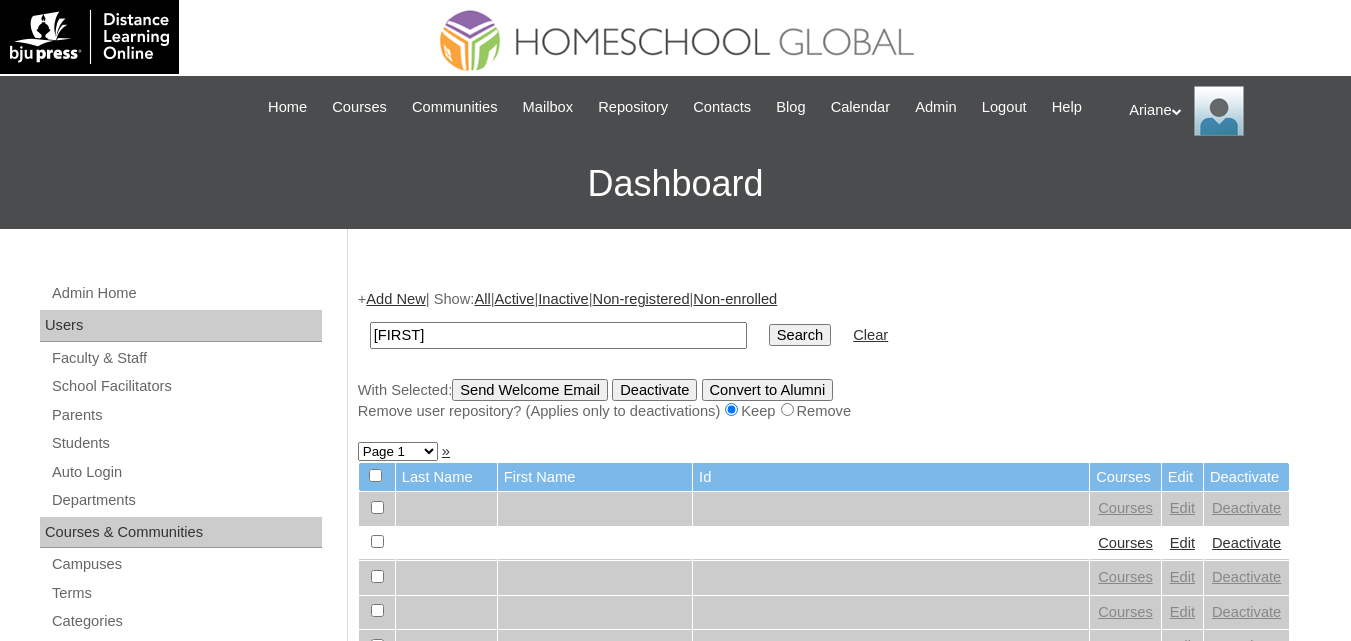 type on "[FIRST]" 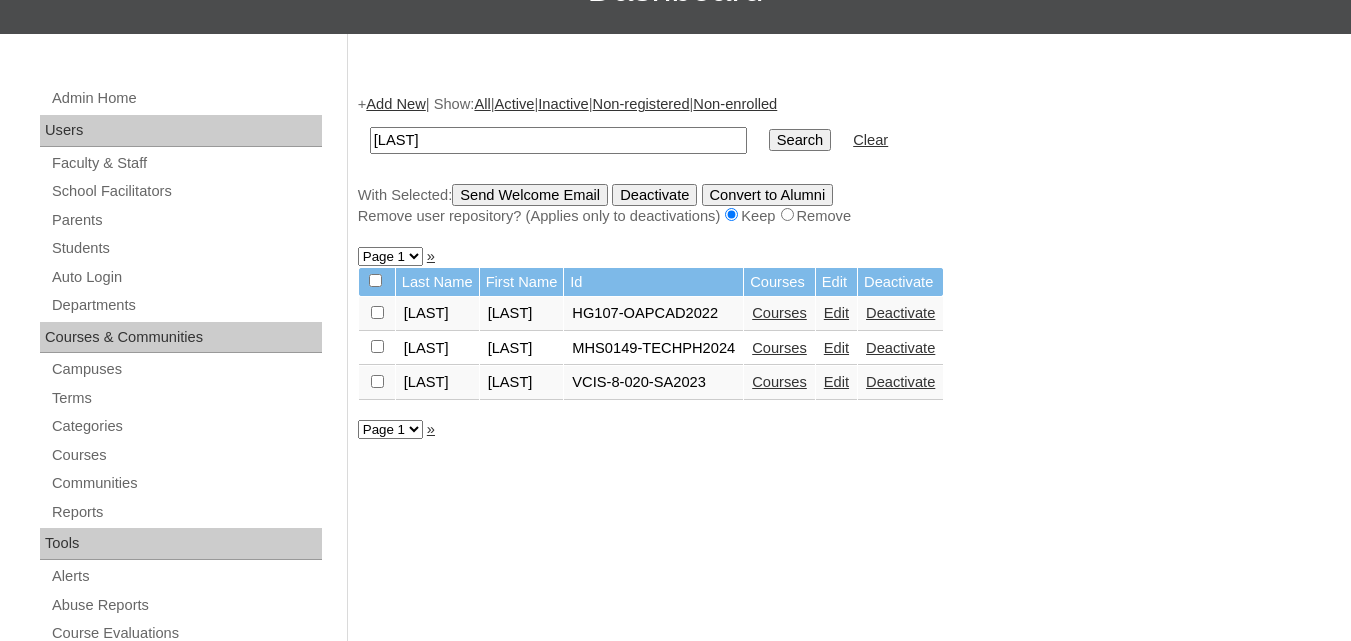 scroll, scrollTop: 200, scrollLeft: 0, axis: vertical 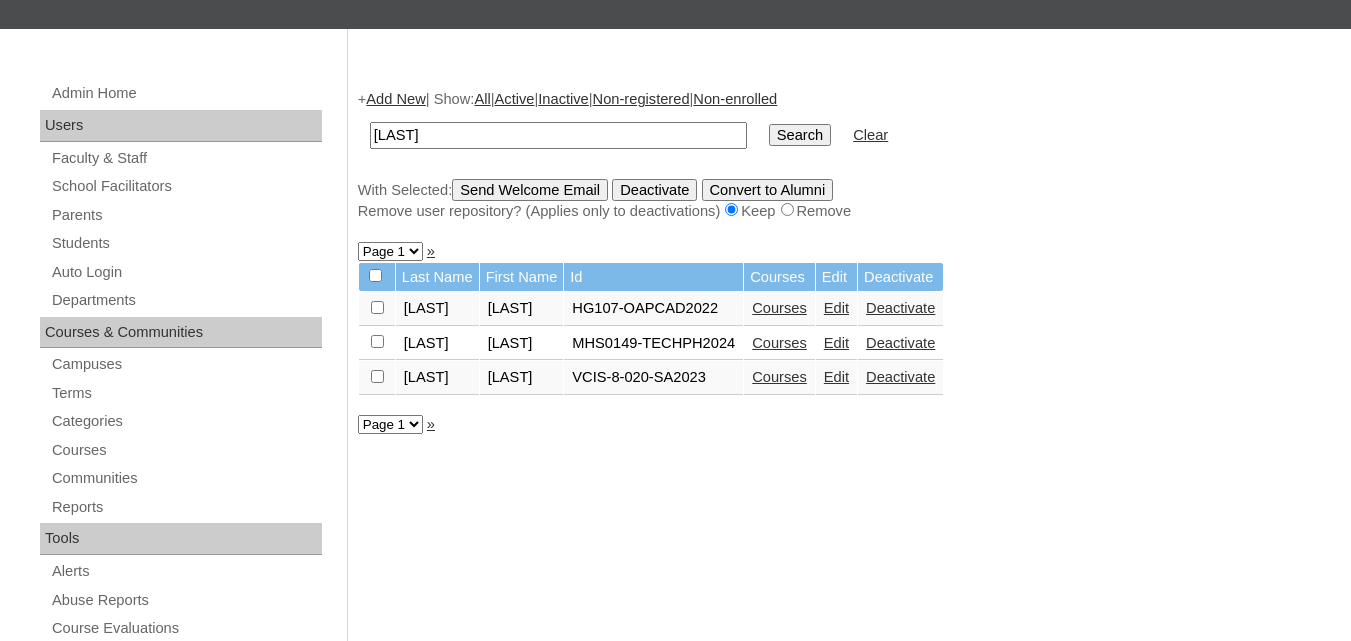 click on "Courses" at bounding box center (779, 343) 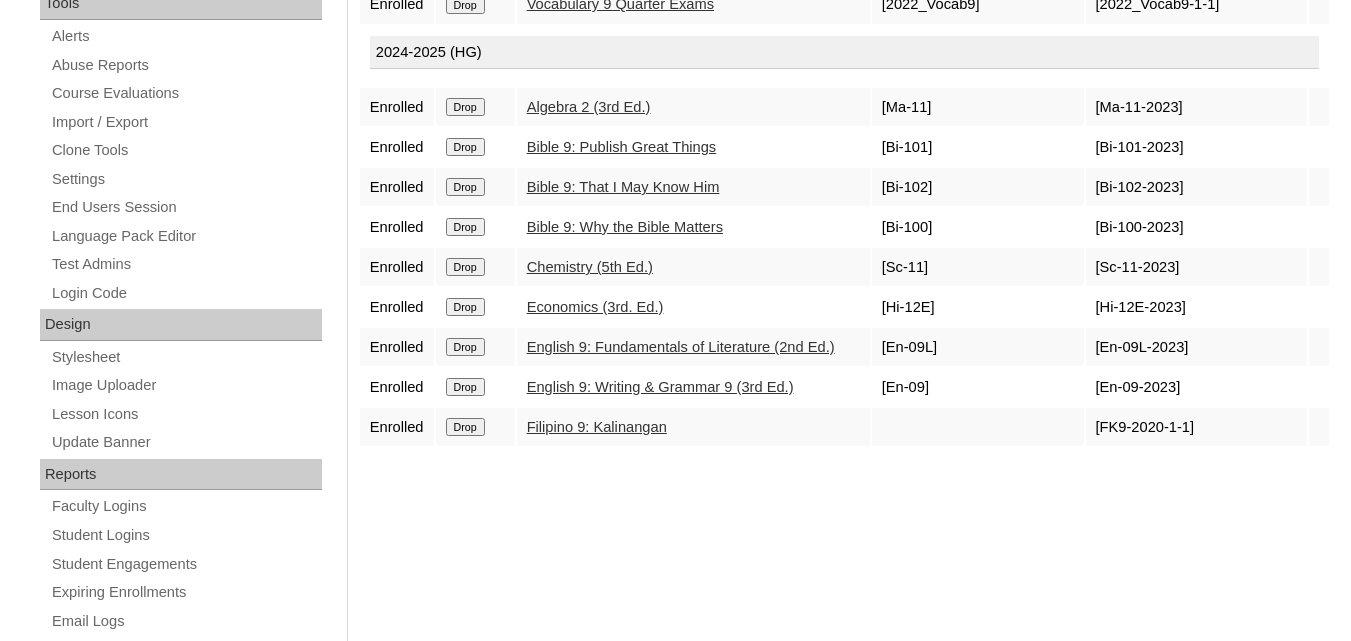 scroll, scrollTop: 700, scrollLeft: 0, axis: vertical 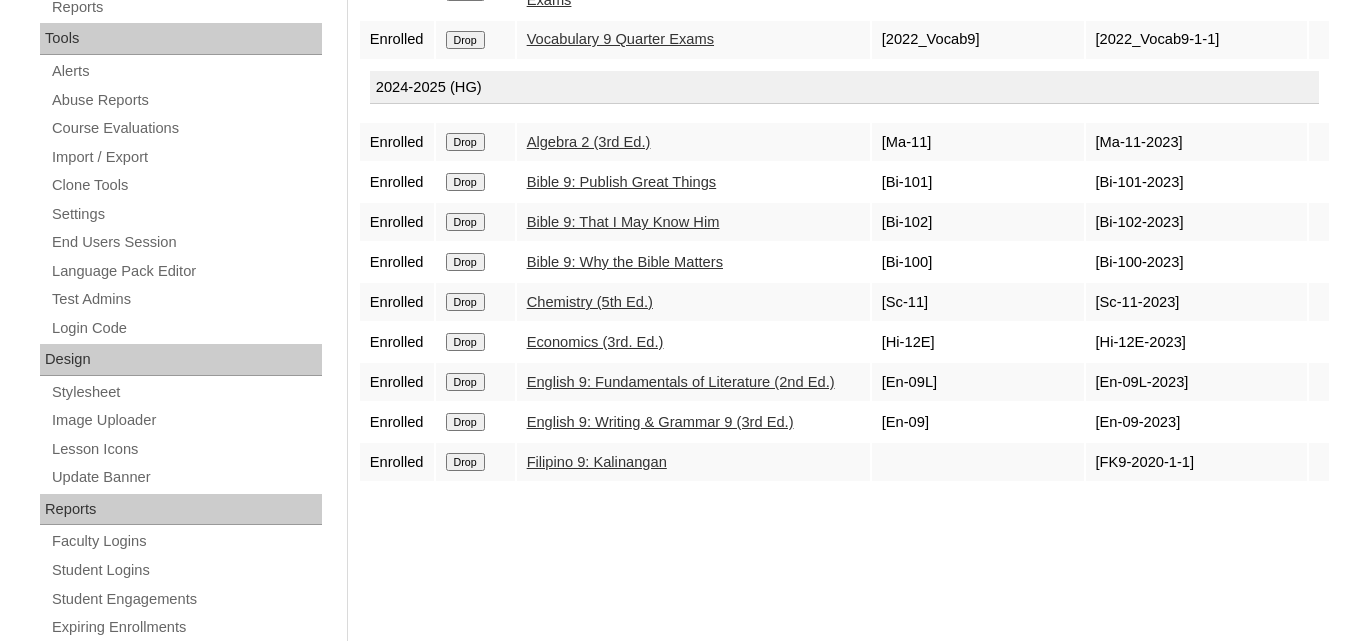 click on "English 9: Writing & Grammar 9 (3rd Ed.)" at bounding box center (660, 422) 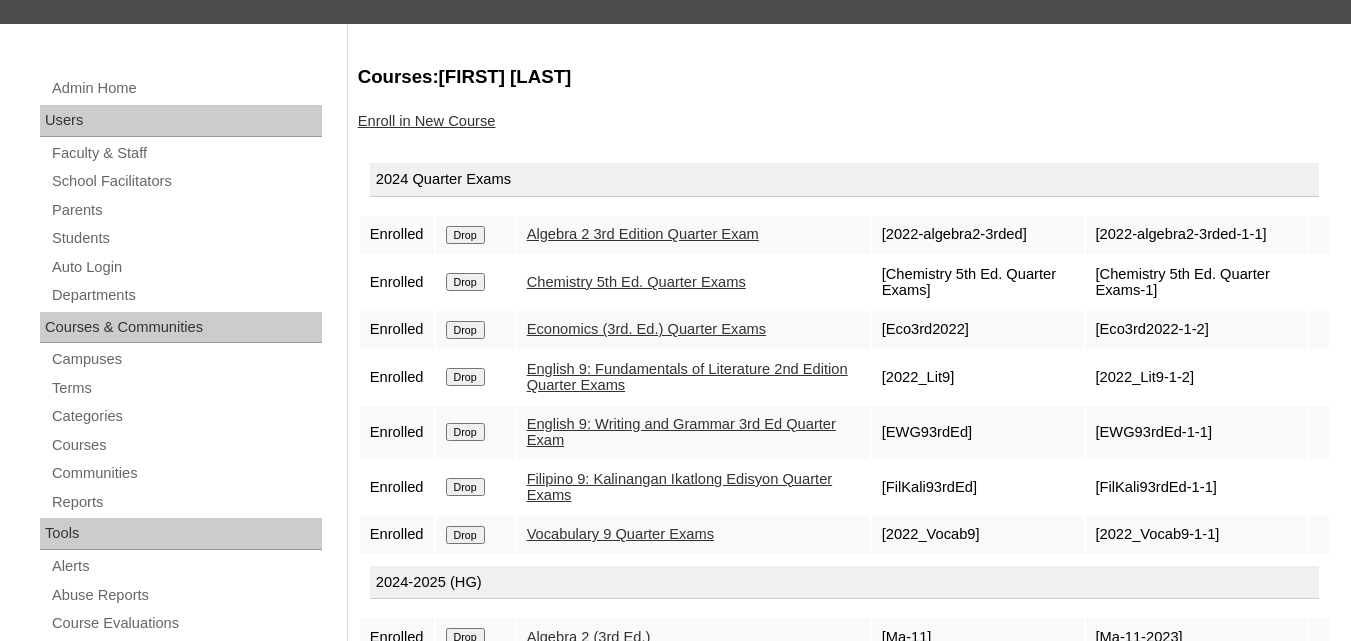 scroll, scrollTop: 400, scrollLeft: 0, axis: vertical 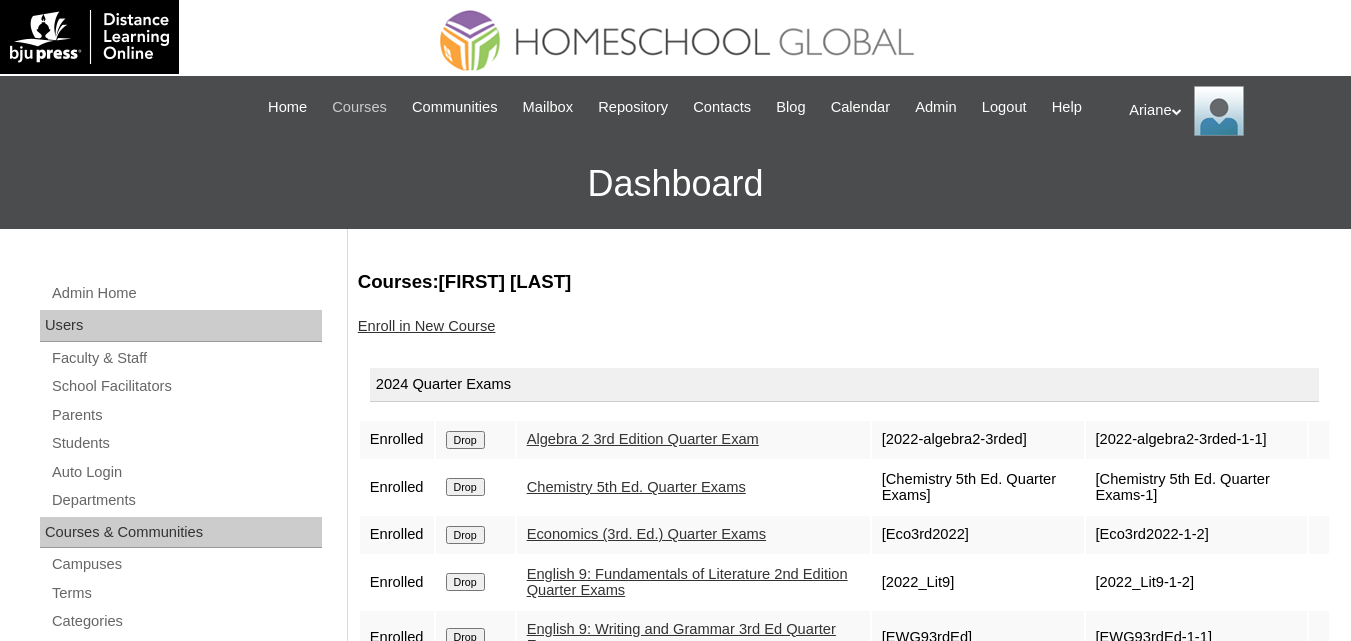 click on "Courses" at bounding box center (359, 107) 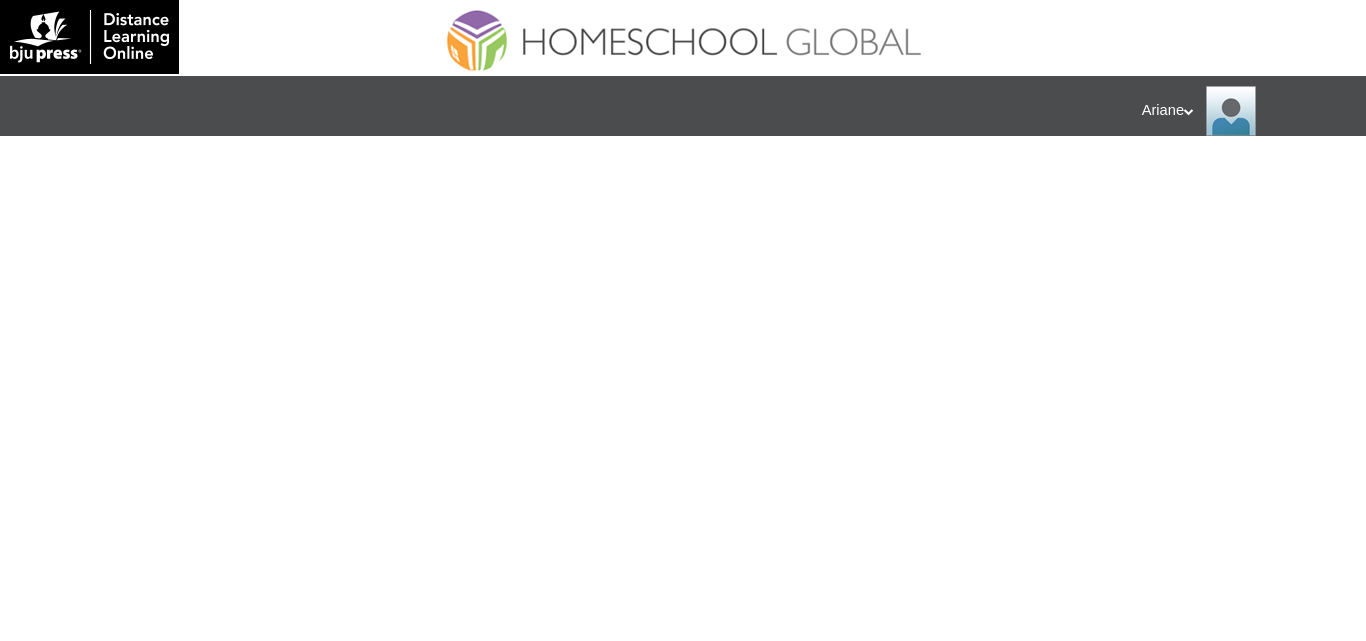 scroll, scrollTop: 0, scrollLeft: 0, axis: both 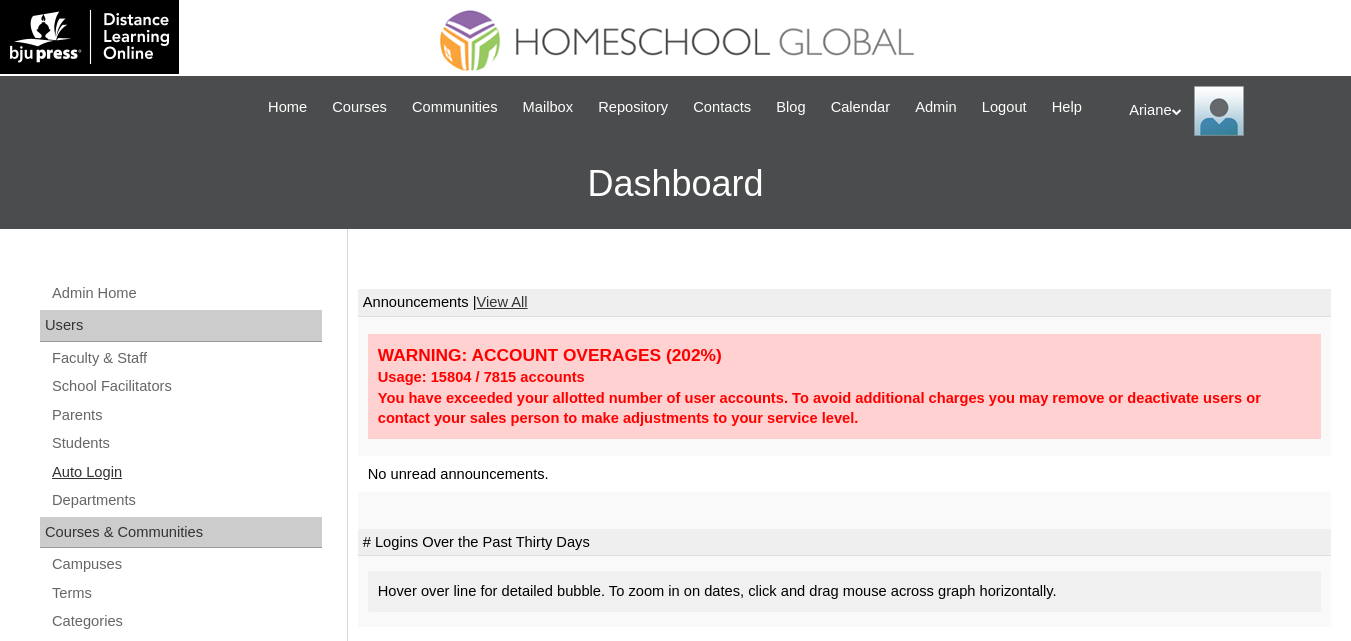 click on "Auto Login" at bounding box center [186, 472] 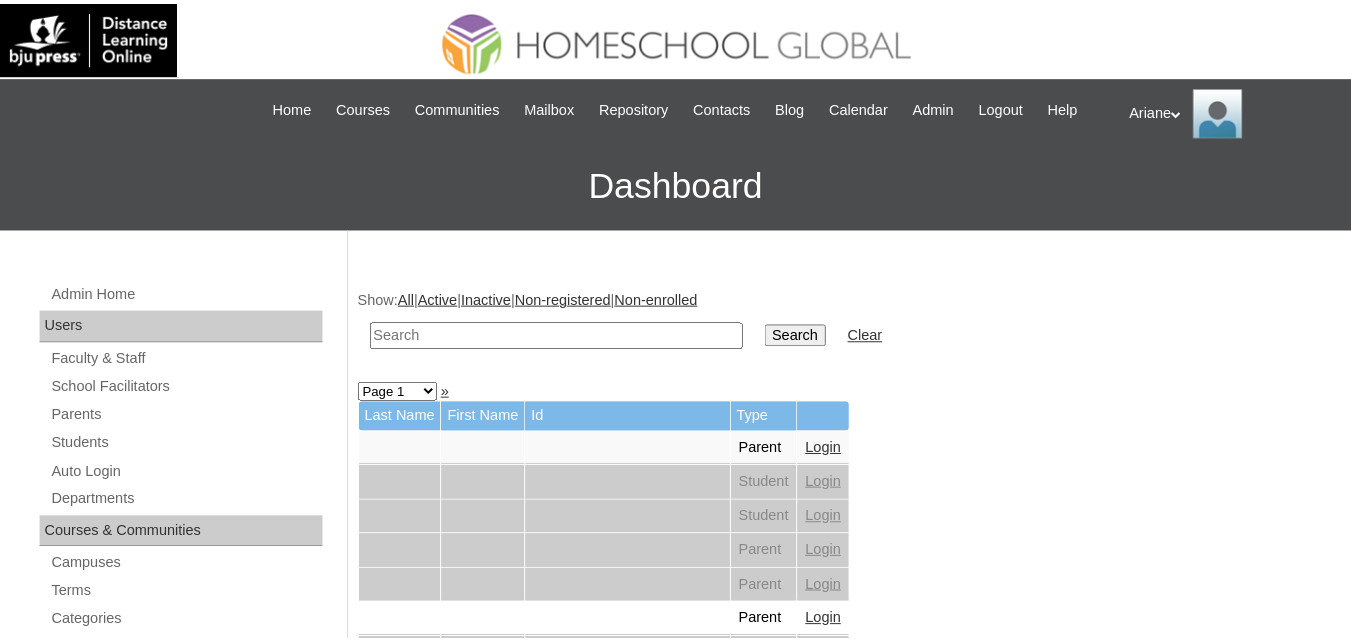 scroll, scrollTop: 0, scrollLeft: 0, axis: both 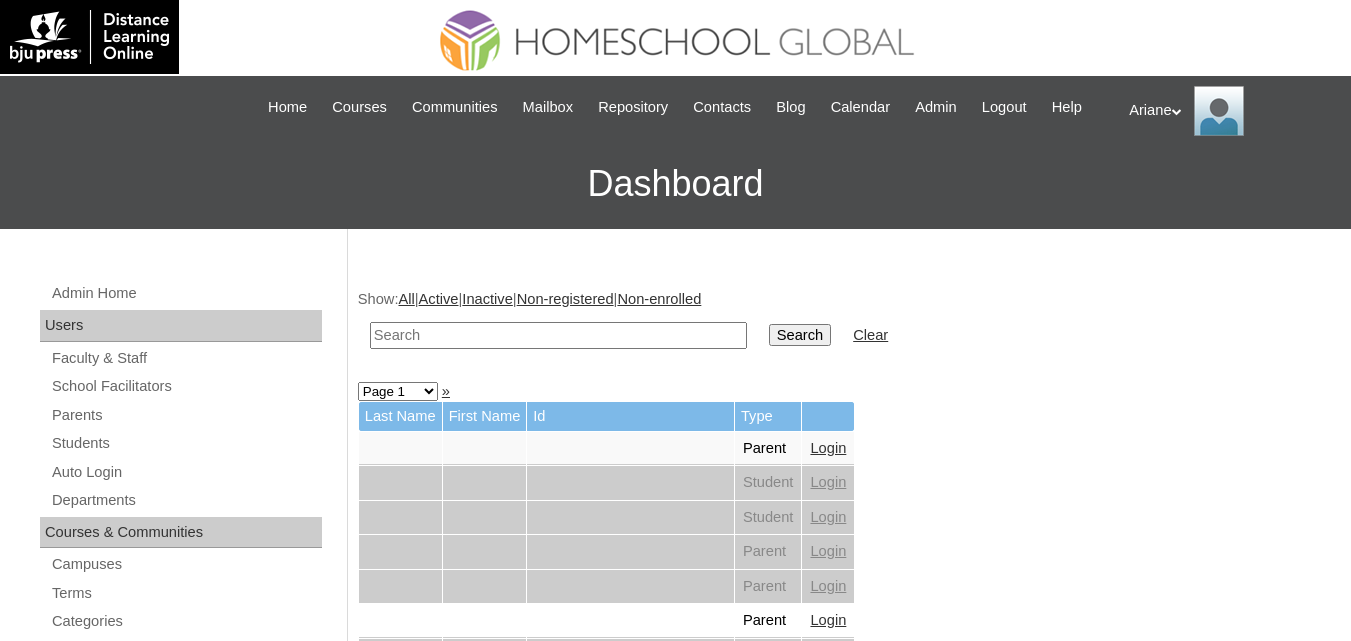 click at bounding box center [558, 335] 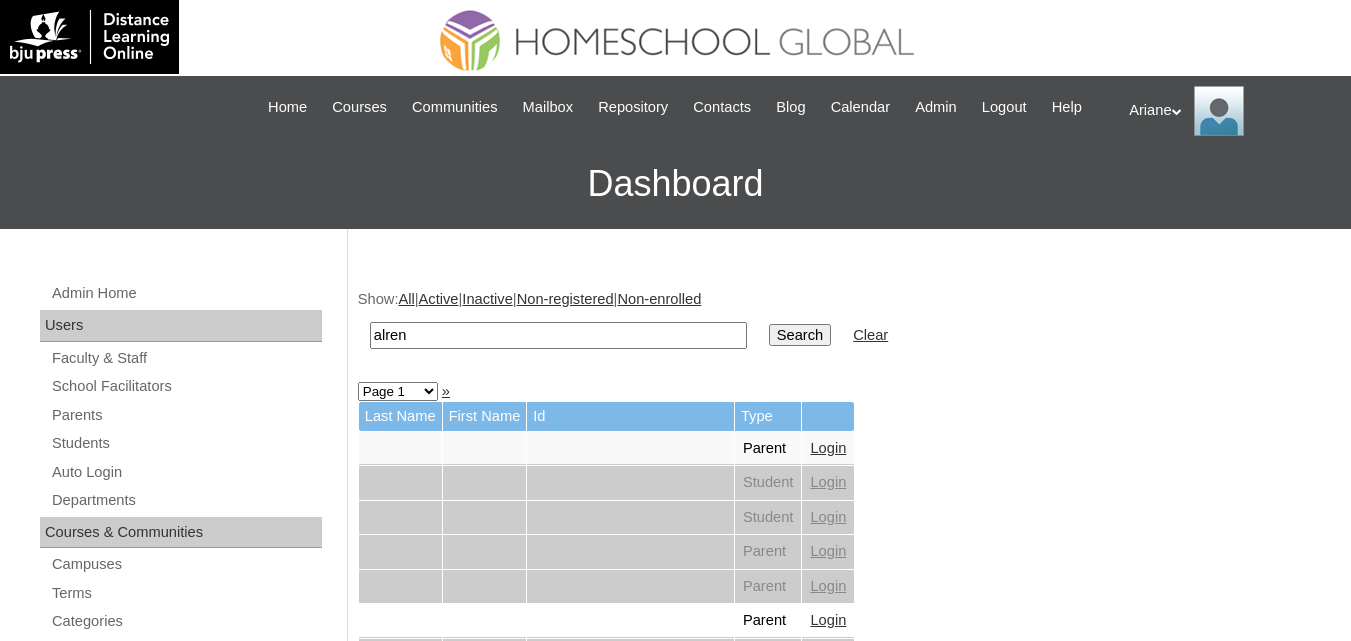 type on "alren" 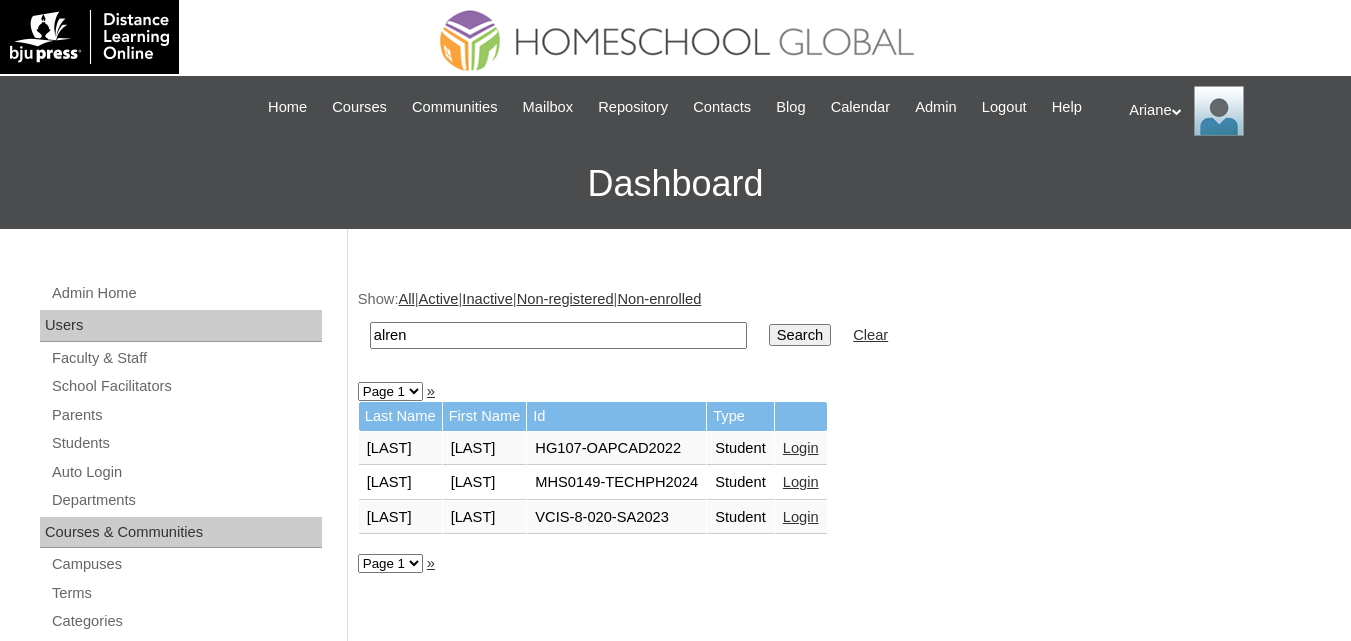 scroll, scrollTop: 0, scrollLeft: 0, axis: both 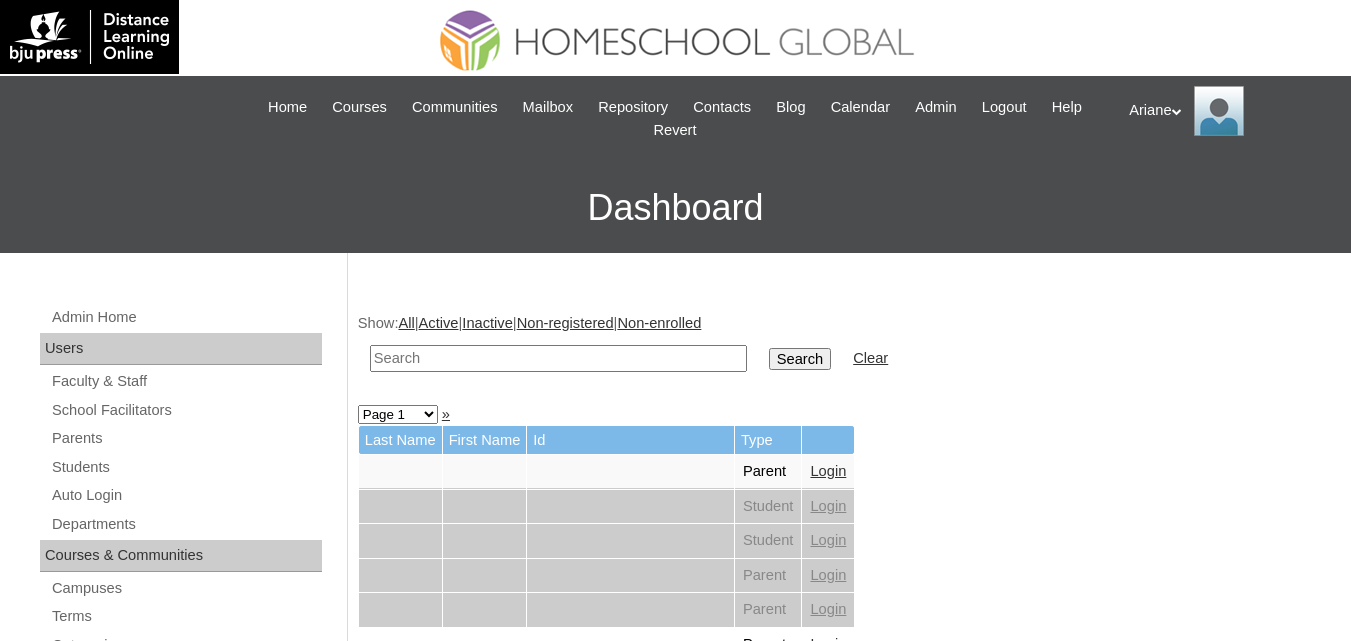 click at bounding box center [558, 358] 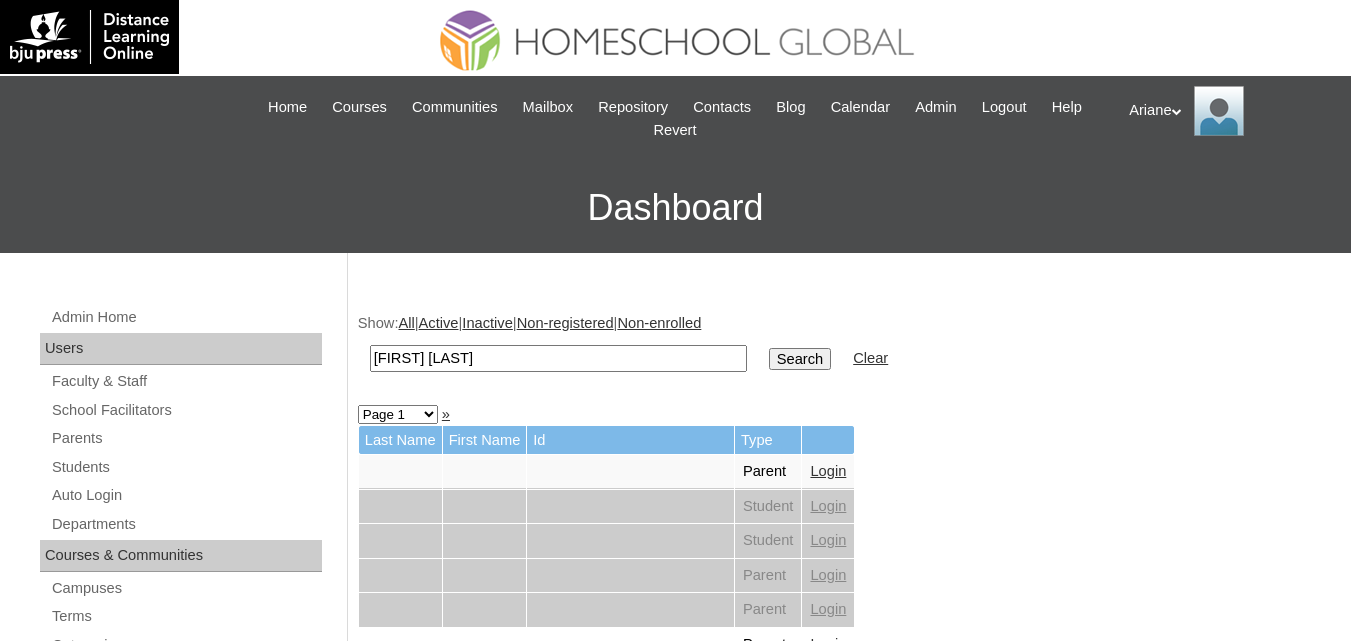 type on "[FIRST] [LAST]" 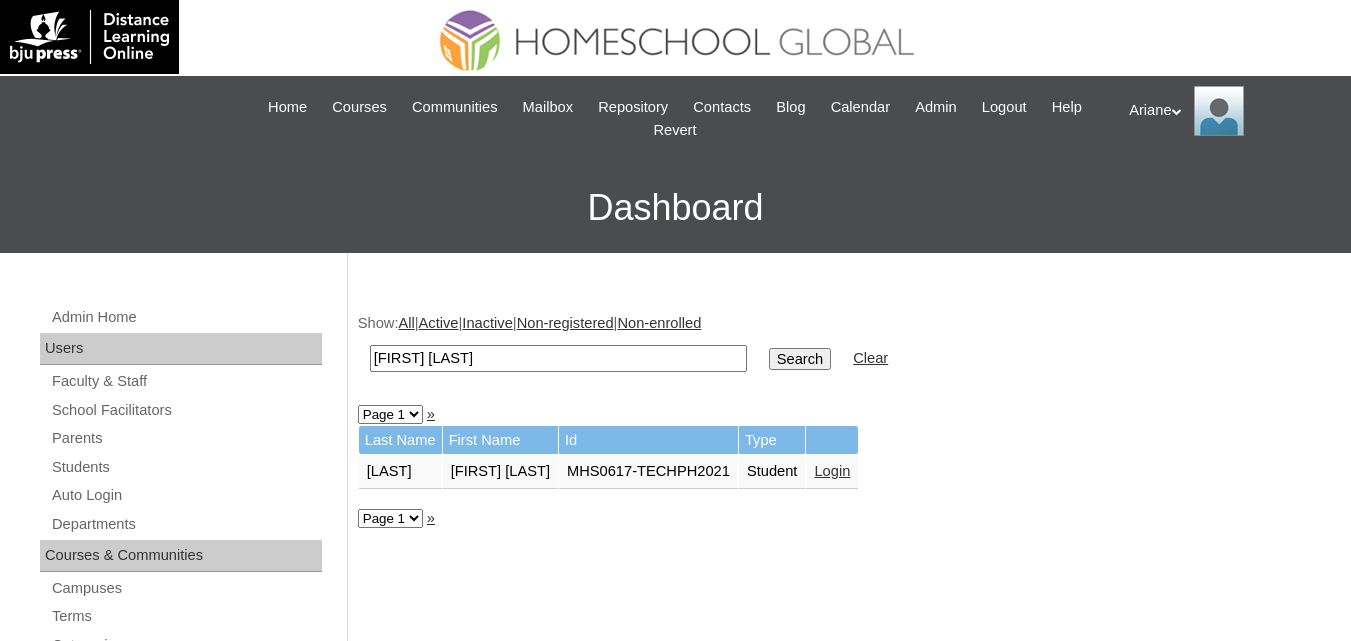 scroll, scrollTop: 0, scrollLeft: 0, axis: both 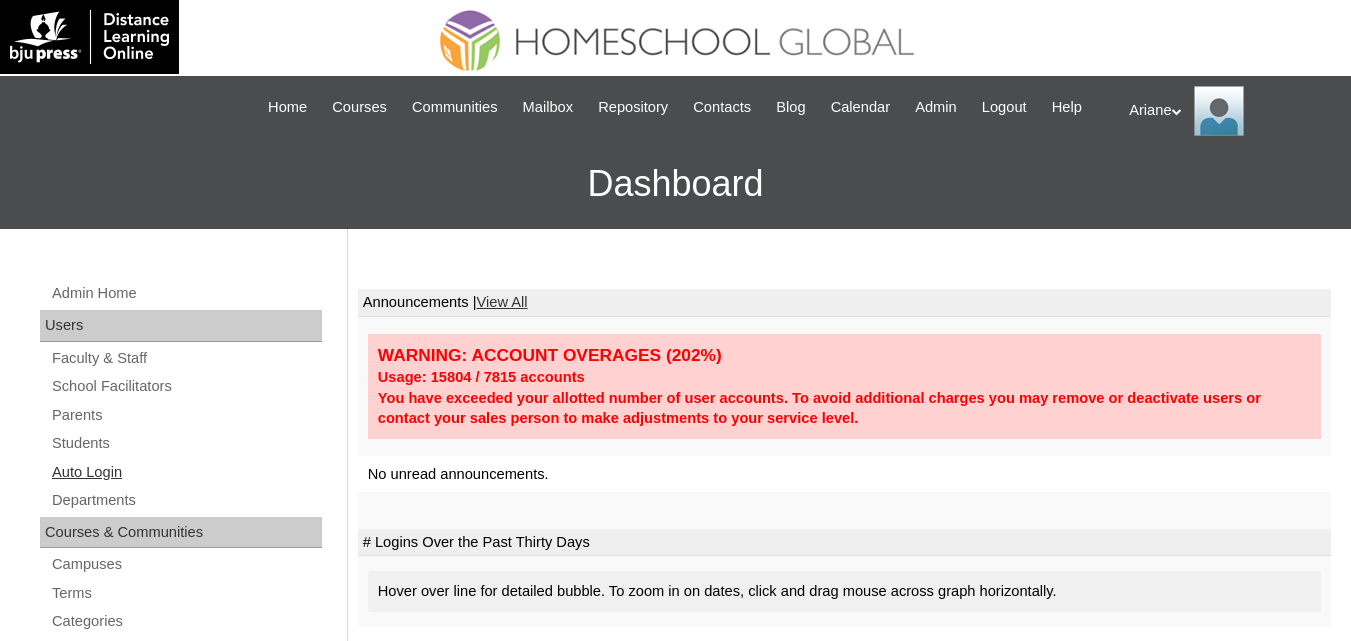 click on "Auto Login" at bounding box center (186, 472) 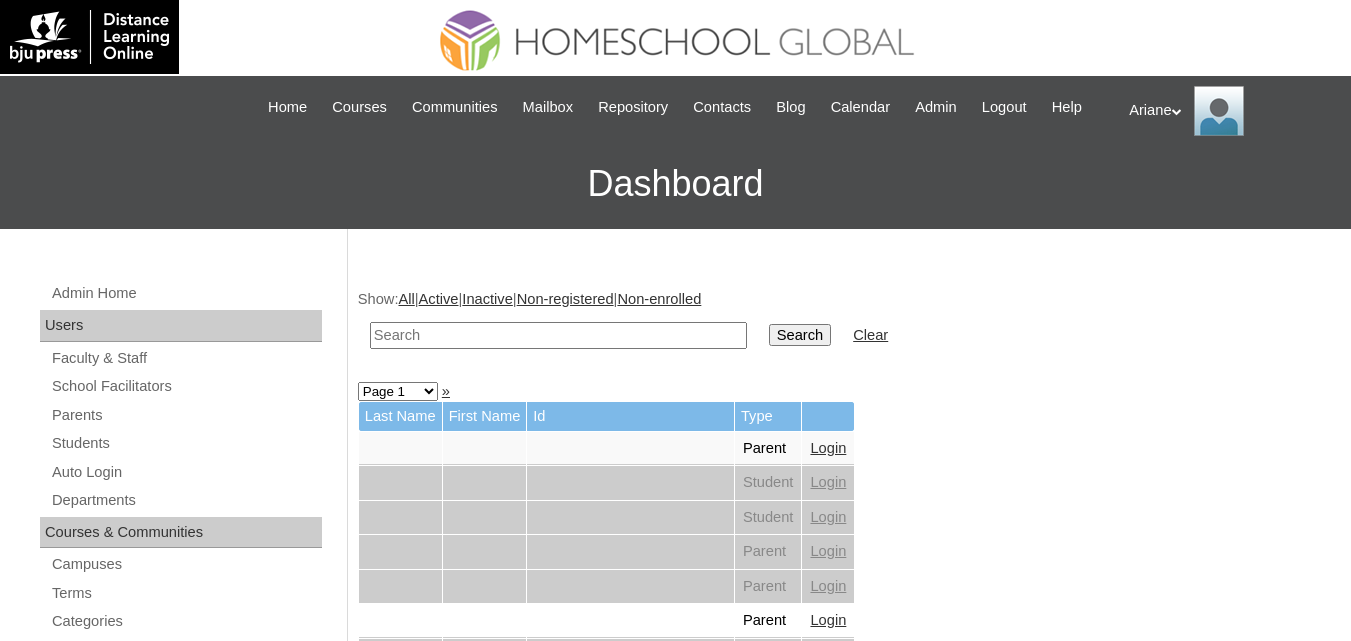 scroll, scrollTop: 0, scrollLeft: 0, axis: both 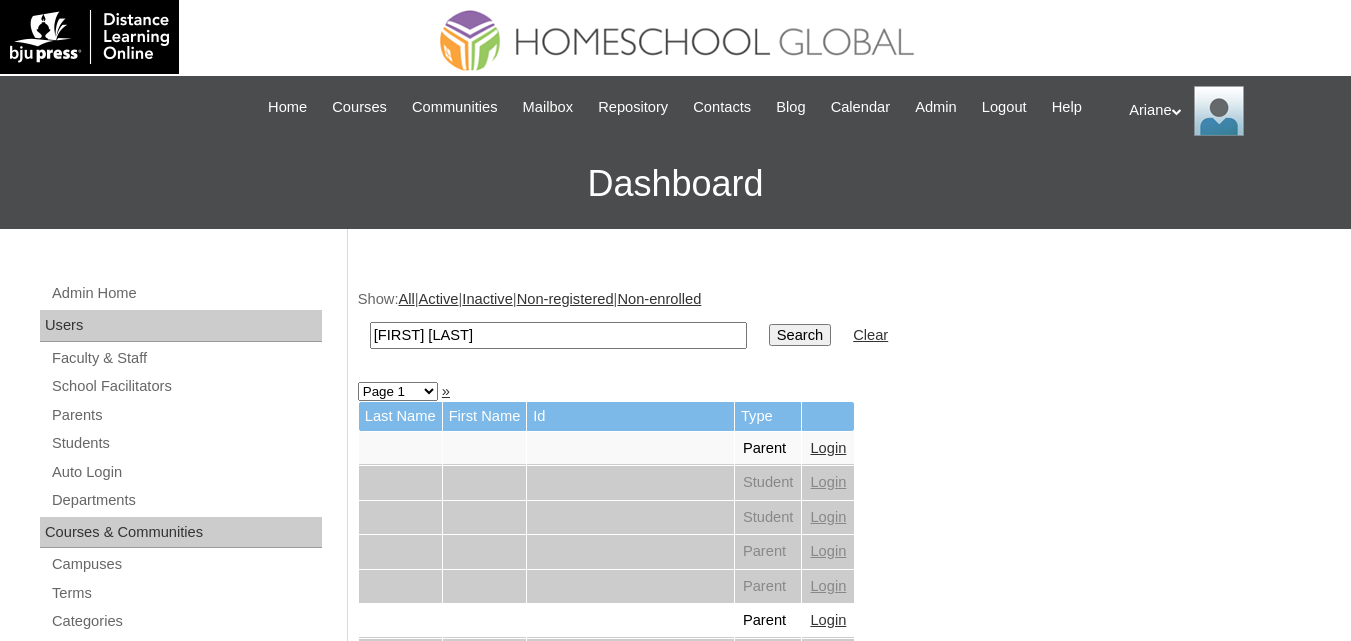type on "Joaquin Kedryc" 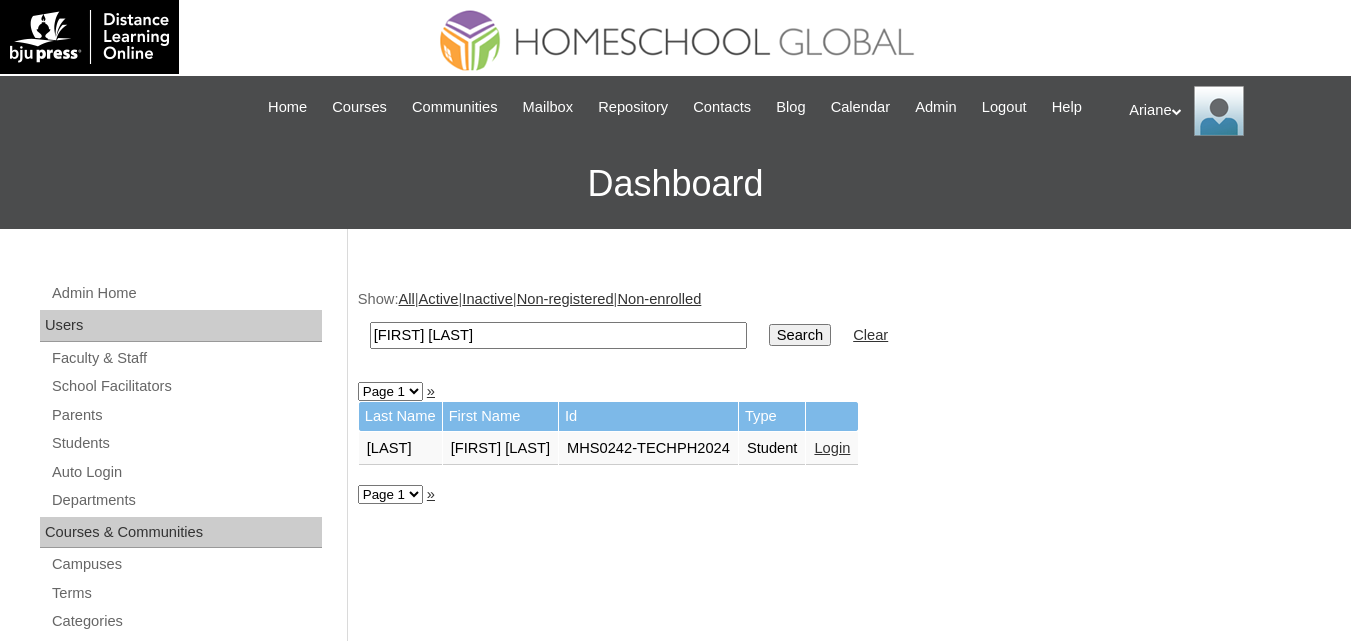 scroll, scrollTop: 0, scrollLeft: 0, axis: both 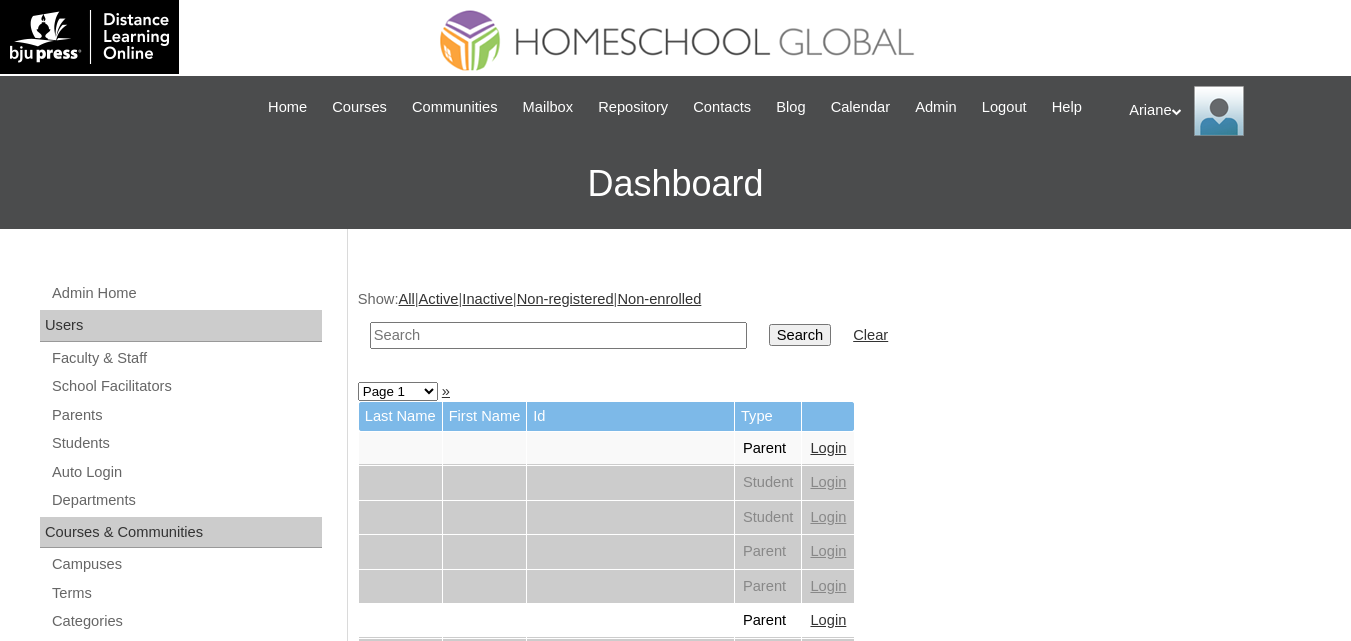 click at bounding box center [558, 335] 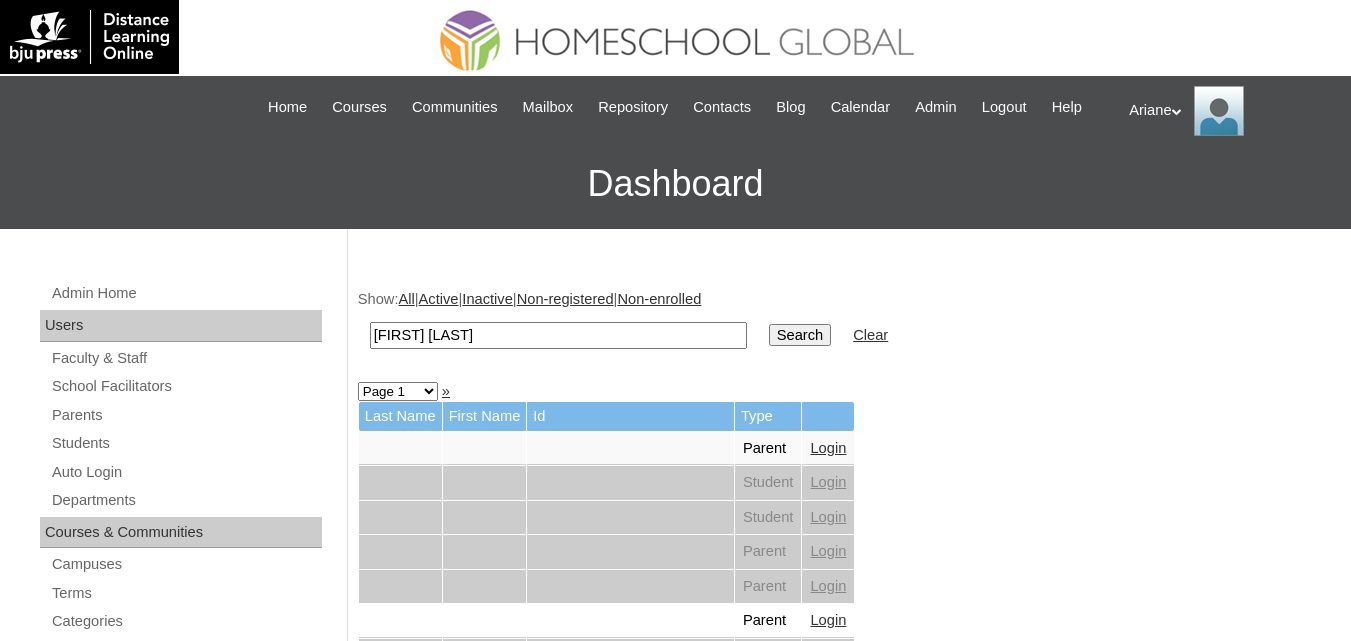 type on "Mikhail Lorenze" 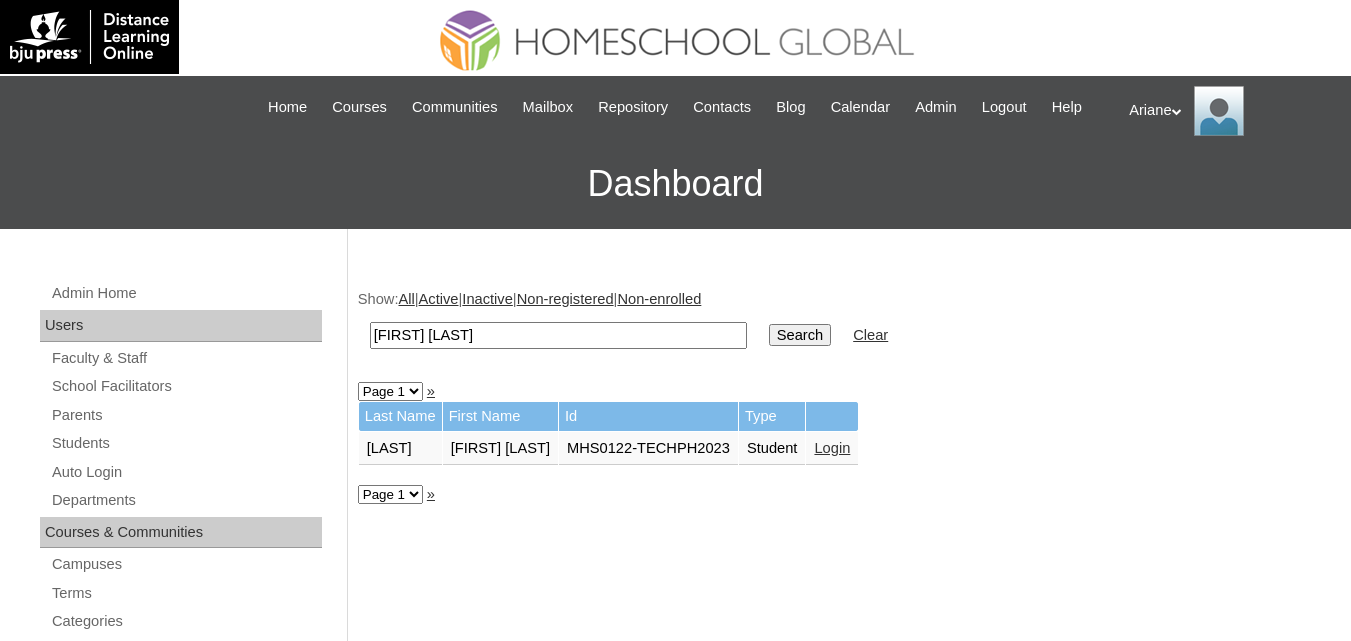 scroll, scrollTop: 0, scrollLeft: 0, axis: both 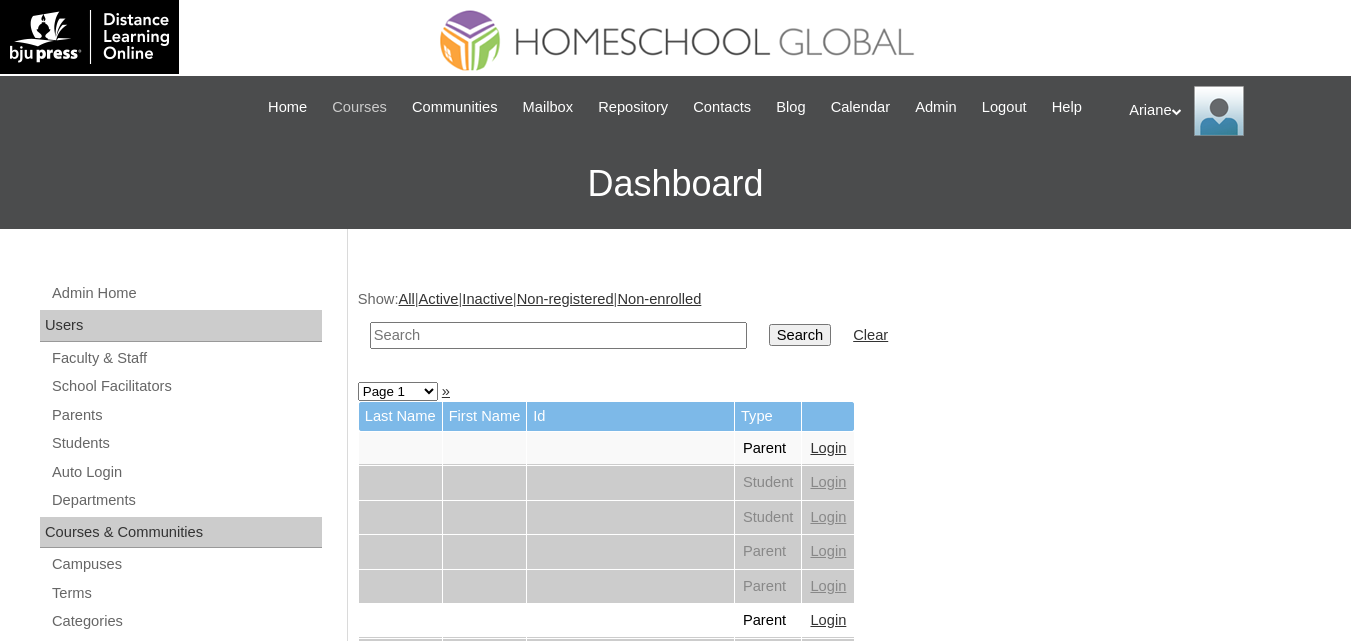 click on "Courses" at bounding box center [359, 107] 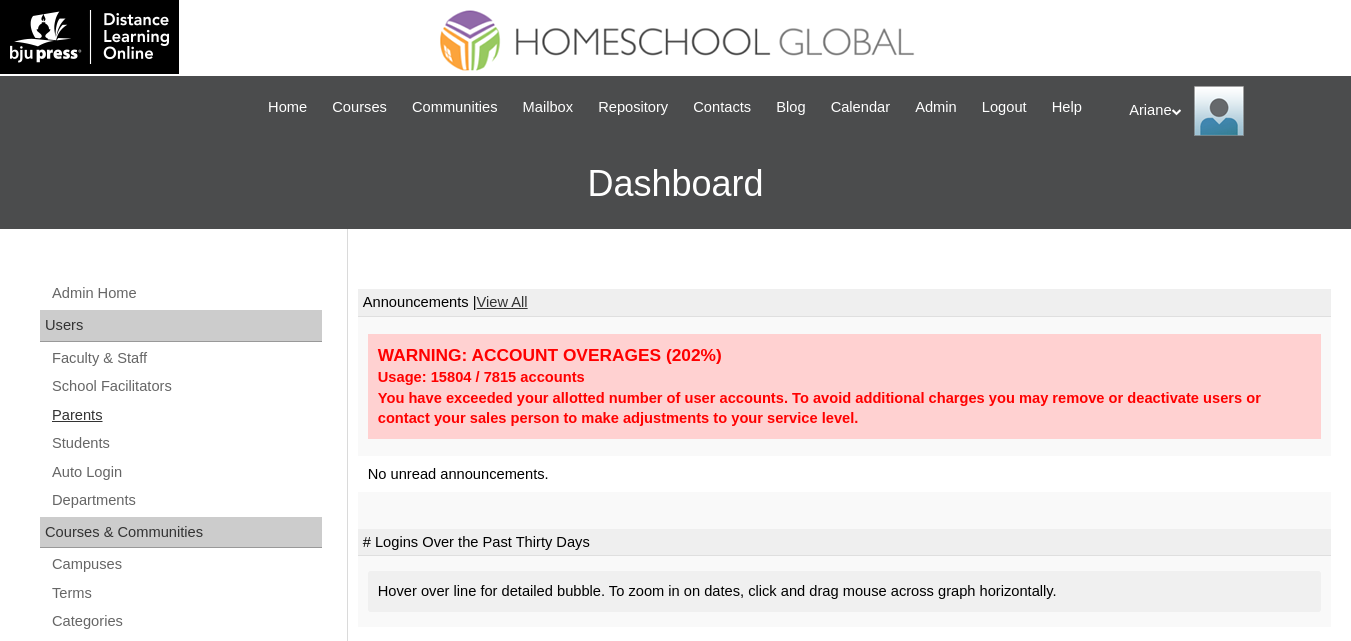 scroll, scrollTop: 0, scrollLeft: 0, axis: both 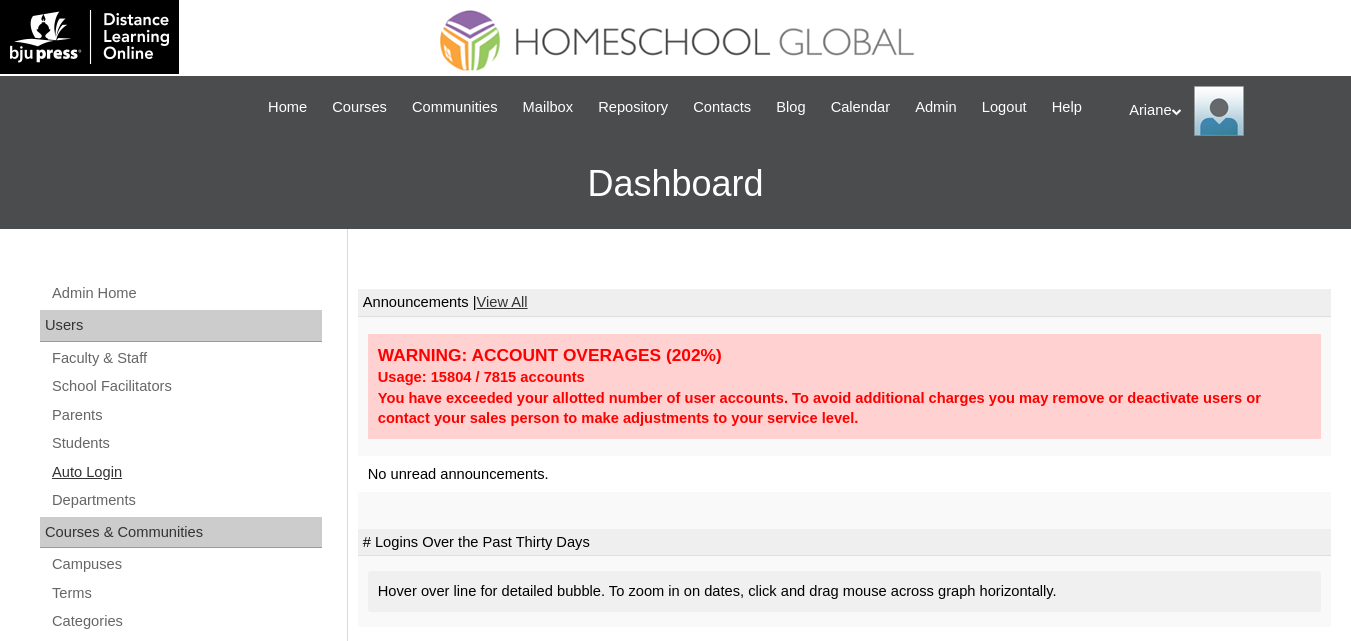 click on "Auto Login" at bounding box center [186, 472] 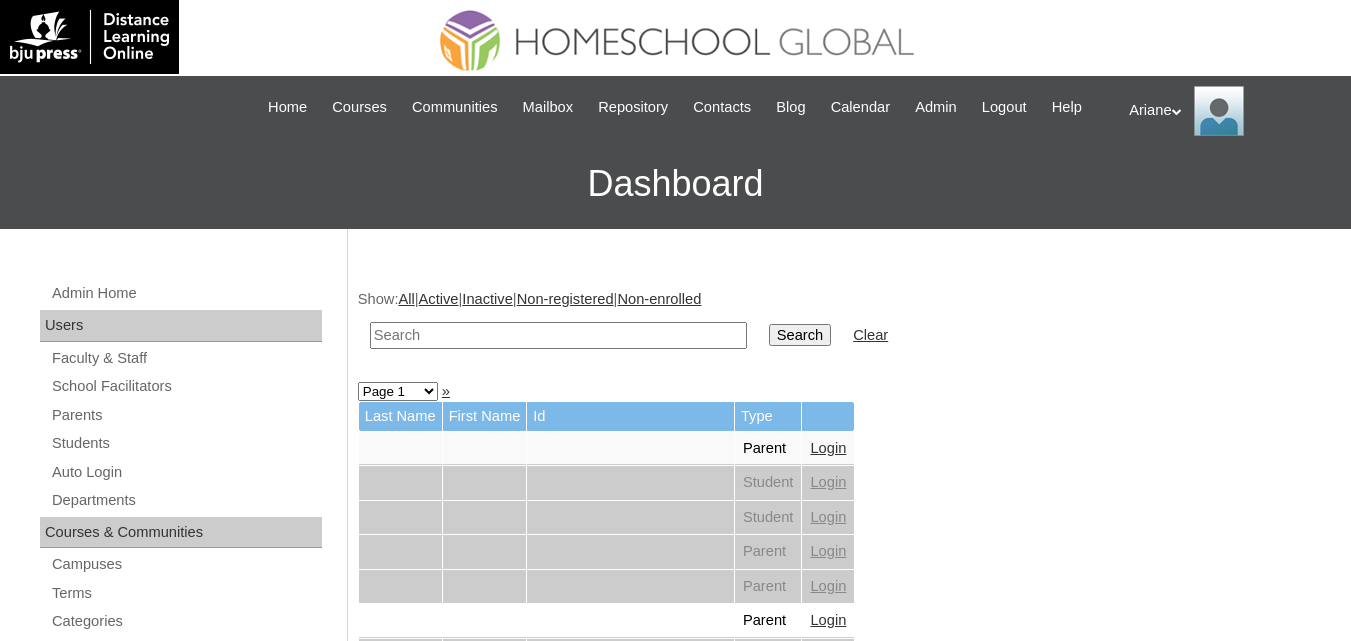 scroll, scrollTop: 0, scrollLeft: 0, axis: both 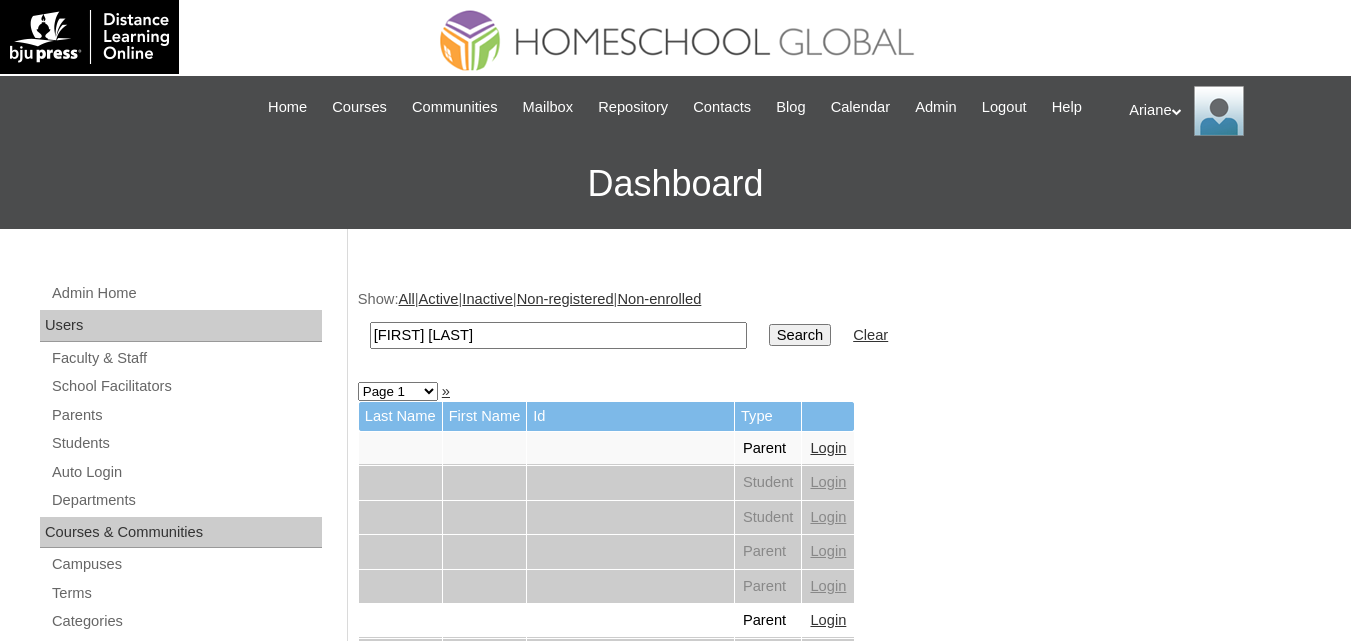 type on "[FIRST] [LAST]" 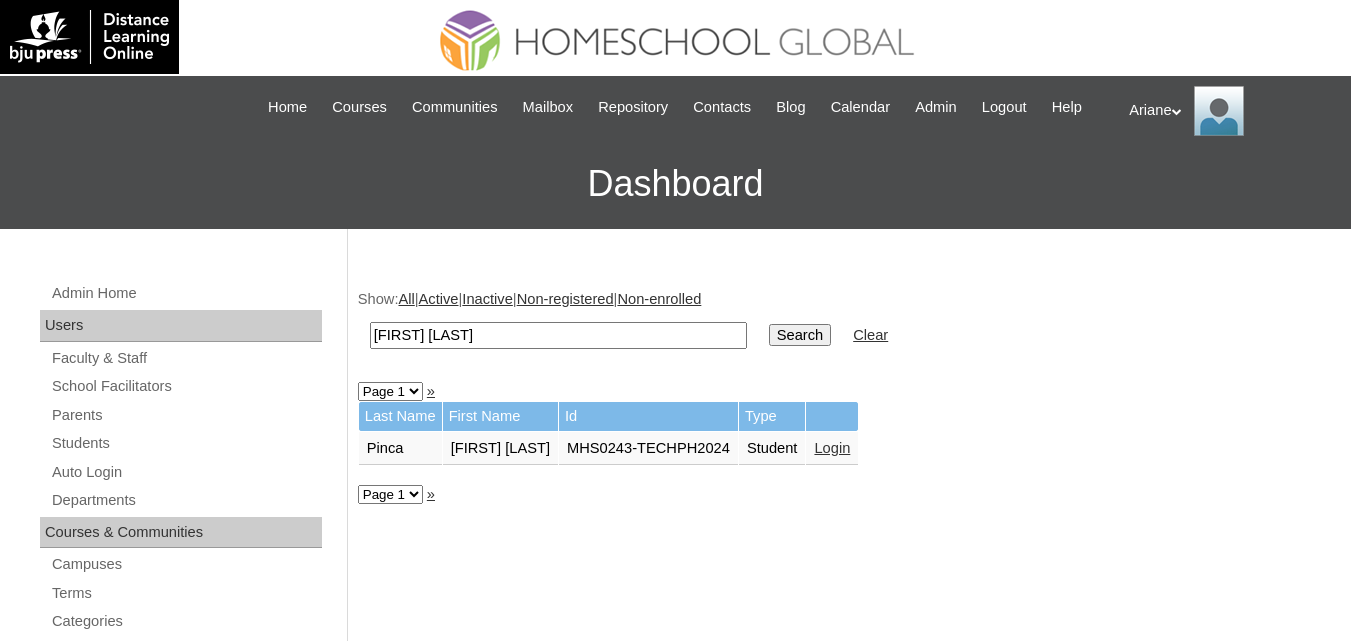 scroll, scrollTop: 0, scrollLeft: 0, axis: both 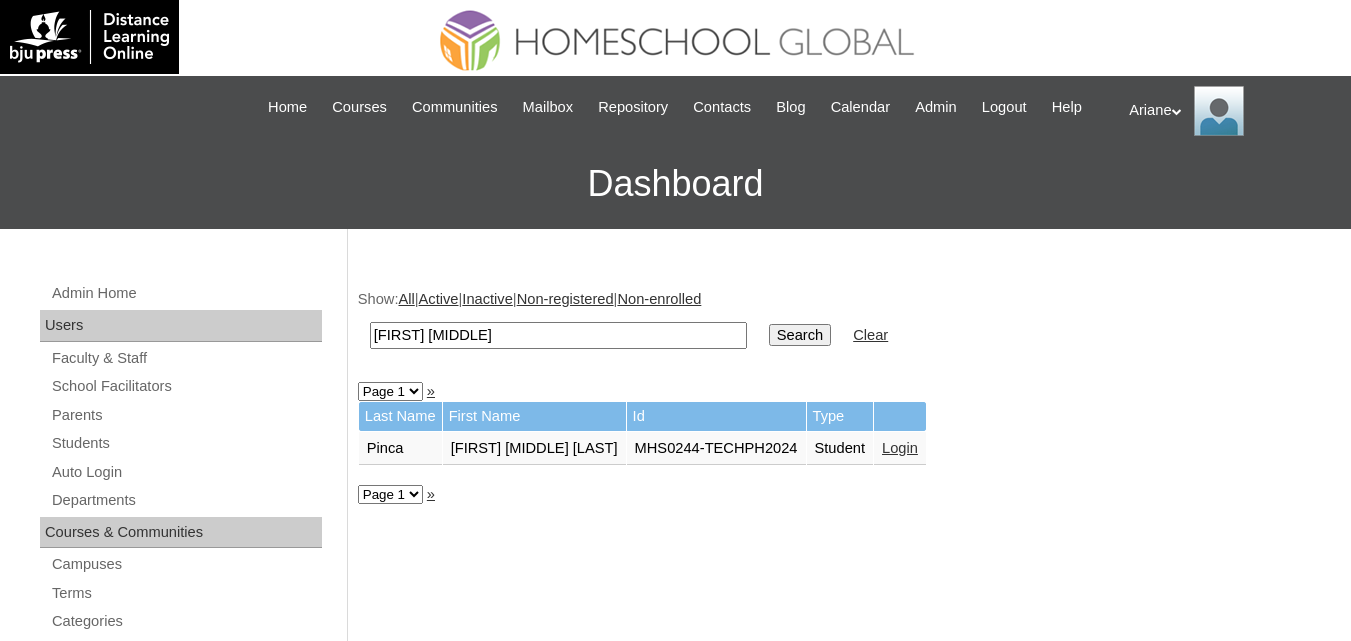 click on "Login" at bounding box center [900, 448] 